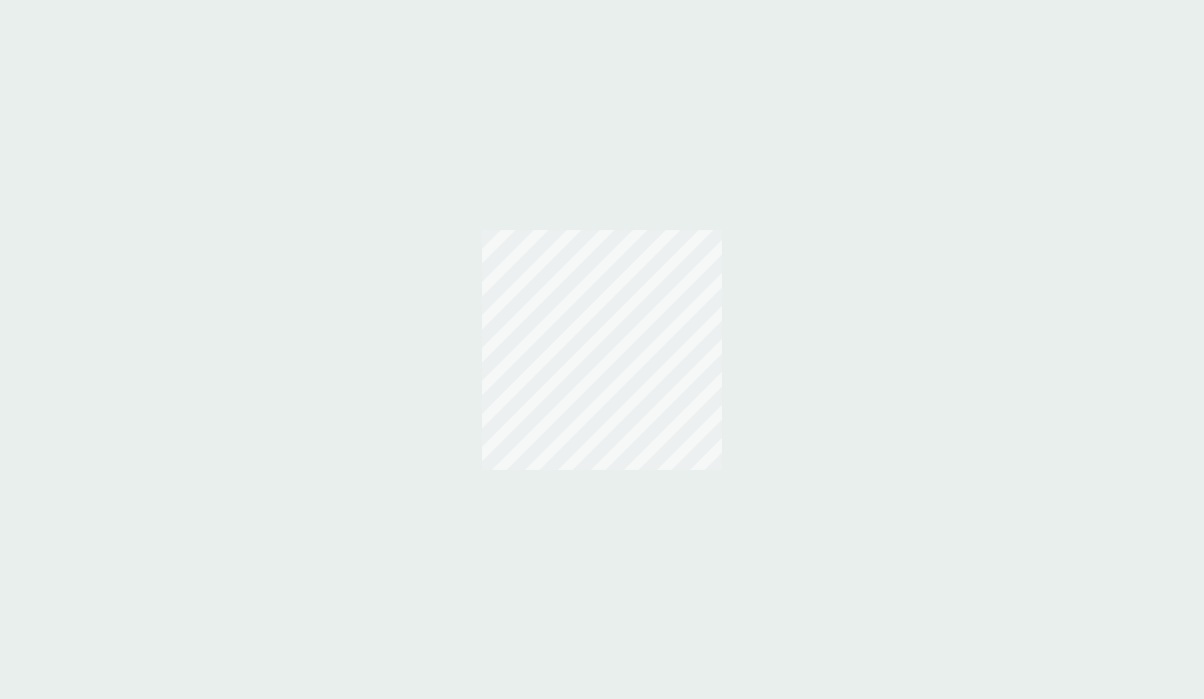 scroll, scrollTop: 0, scrollLeft: 0, axis: both 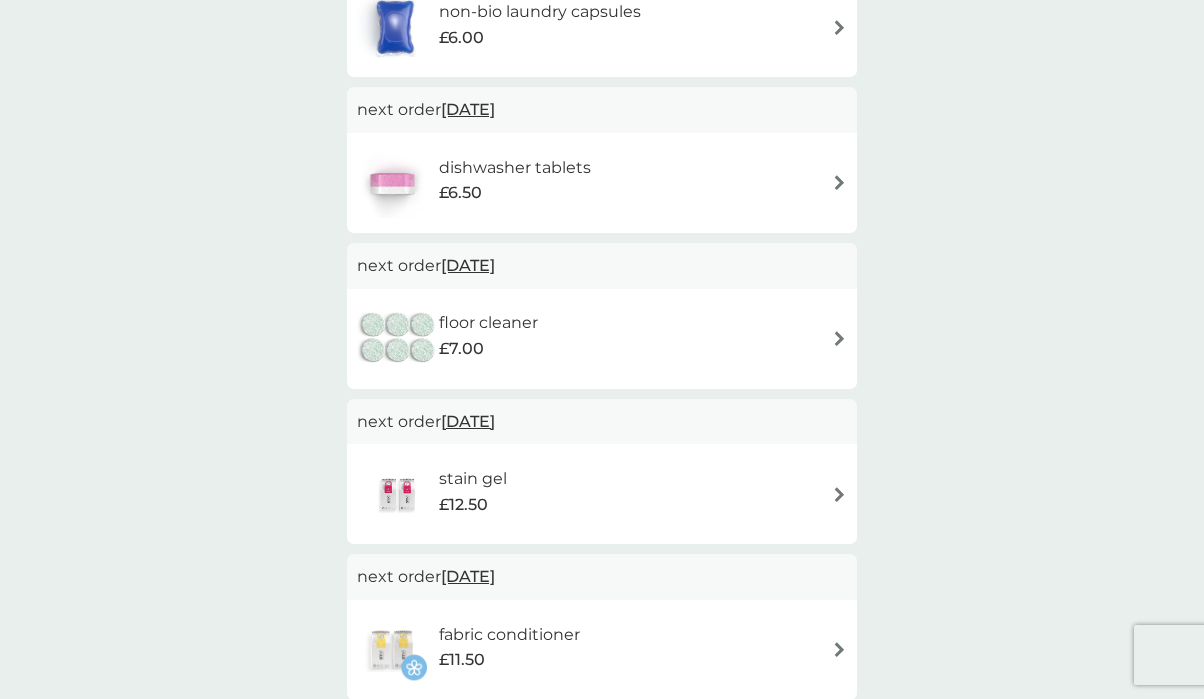 click on "floor cleaner" at bounding box center [488, 323] 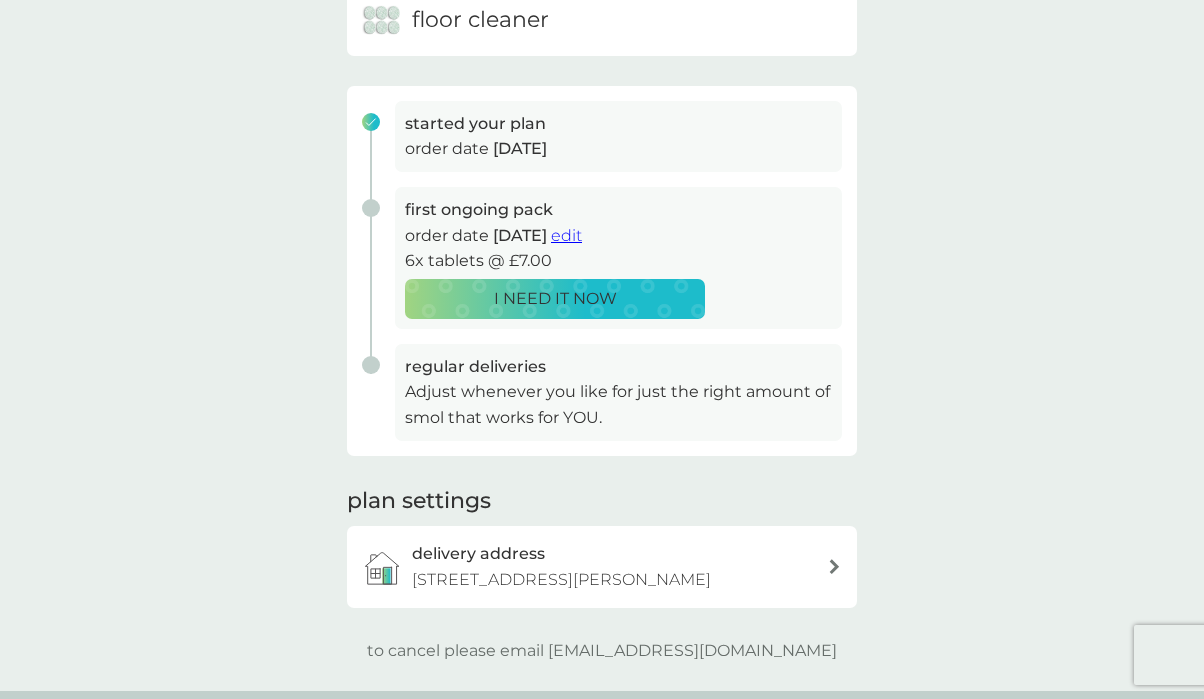 scroll, scrollTop: 240, scrollLeft: 0, axis: vertical 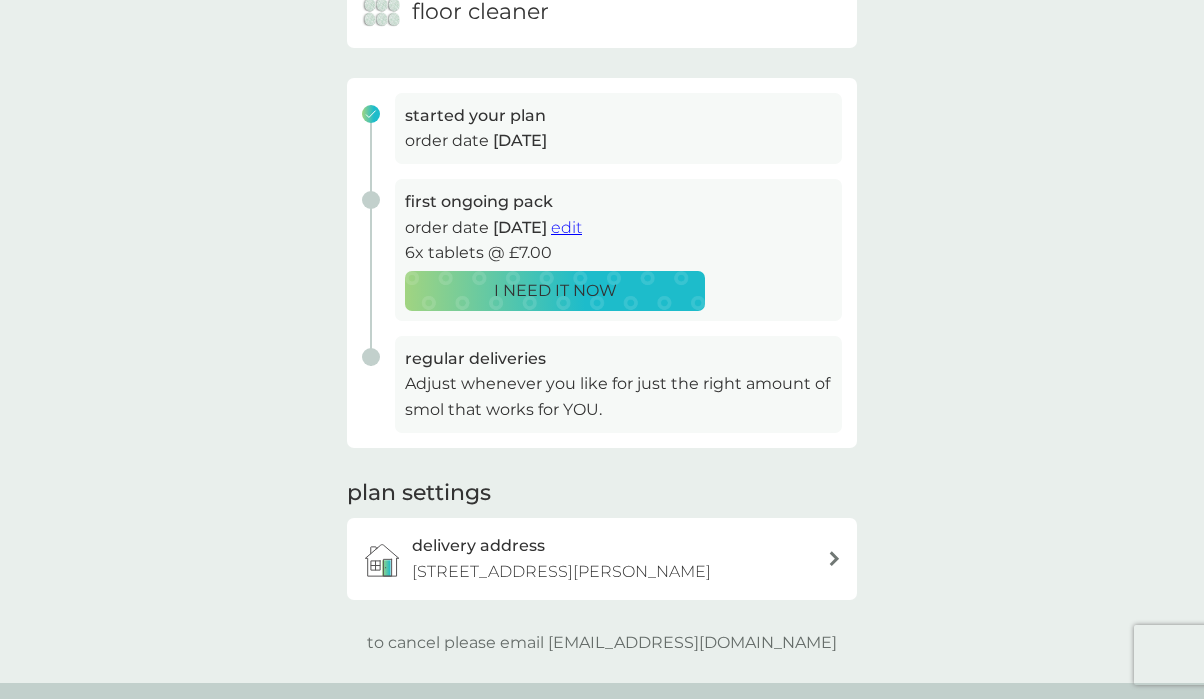 click on "edit" at bounding box center [566, 227] 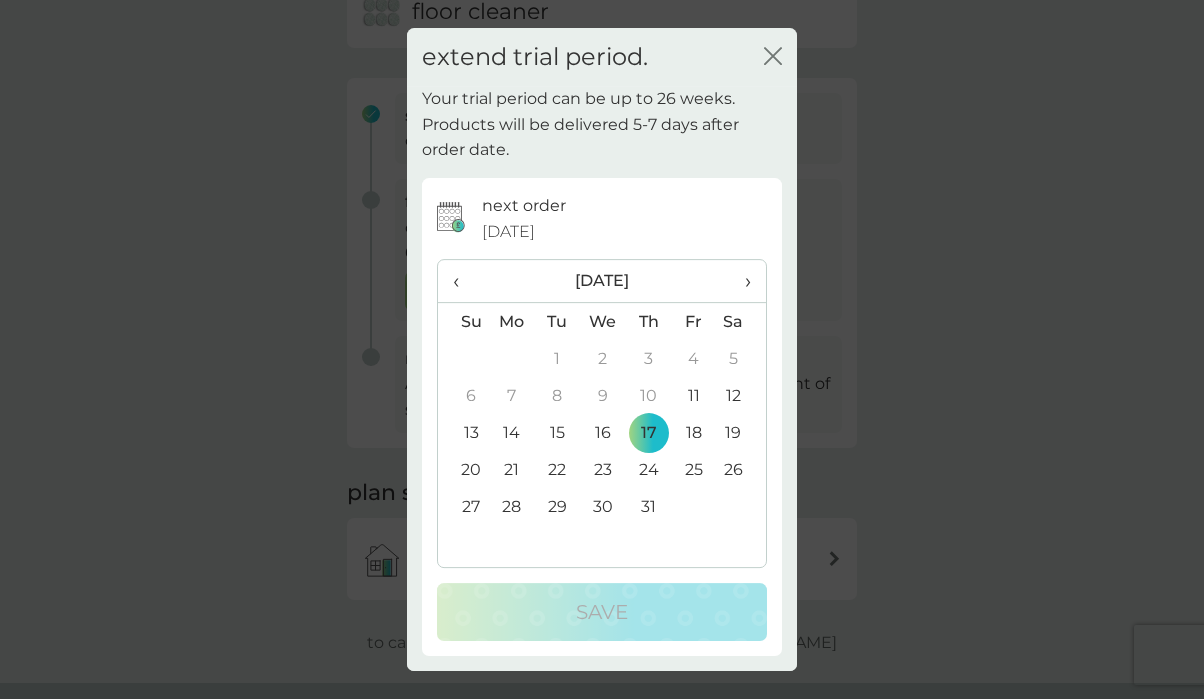 click on "11" at bounding box center [693, 395] 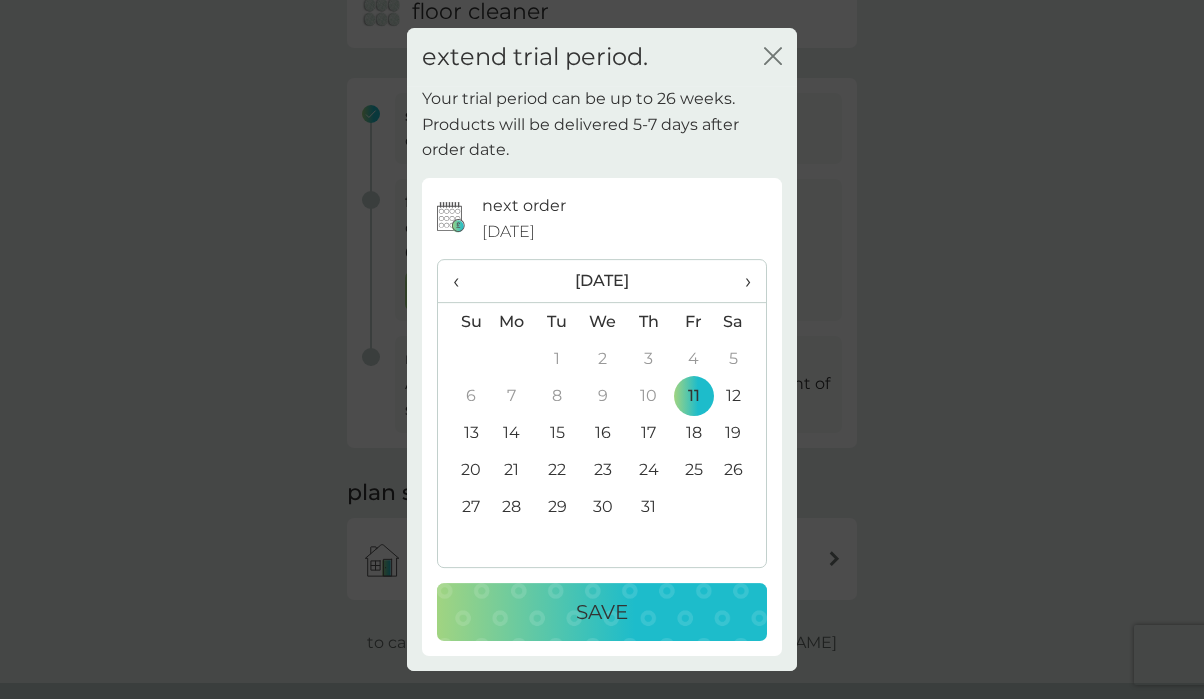 click on "Save" at bounding box center [602, 612] 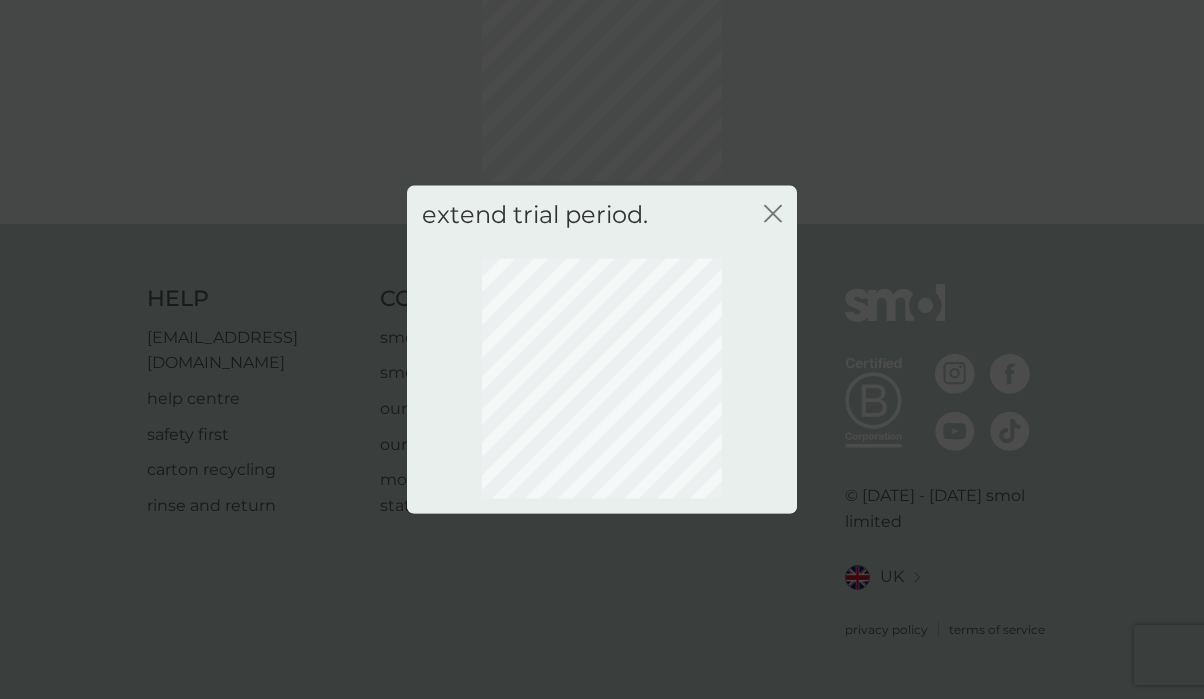 scroll, scrollTop: 138, scrollLeft: 0, axis: vertical 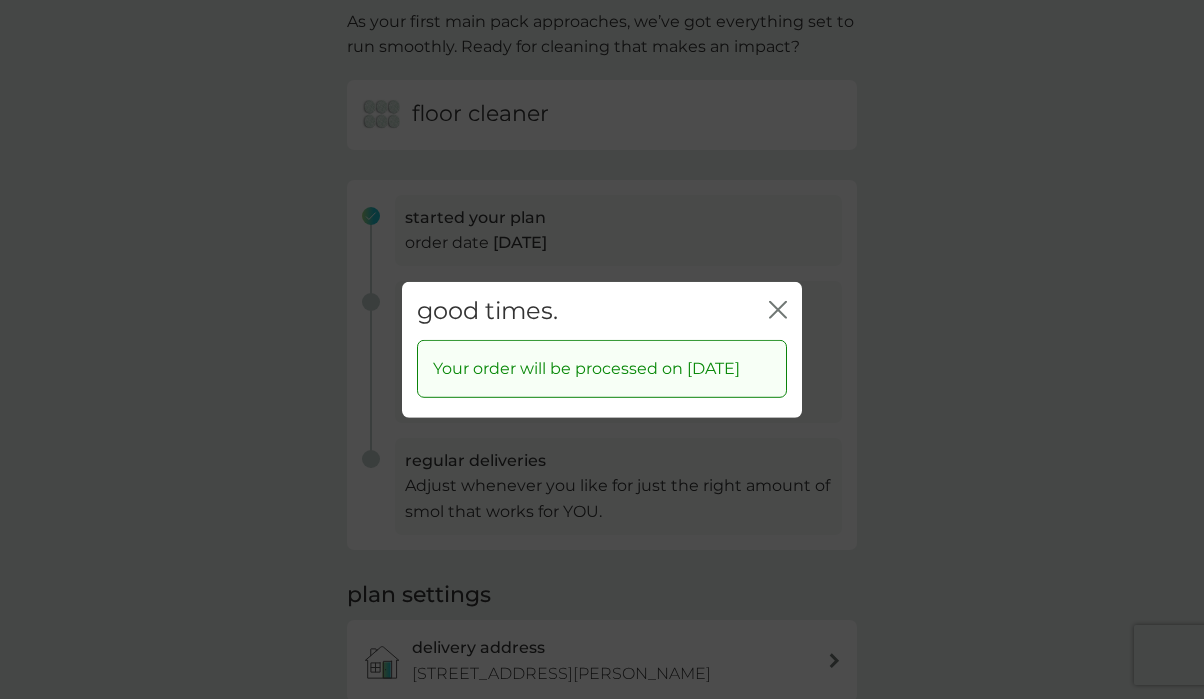 click on "close" 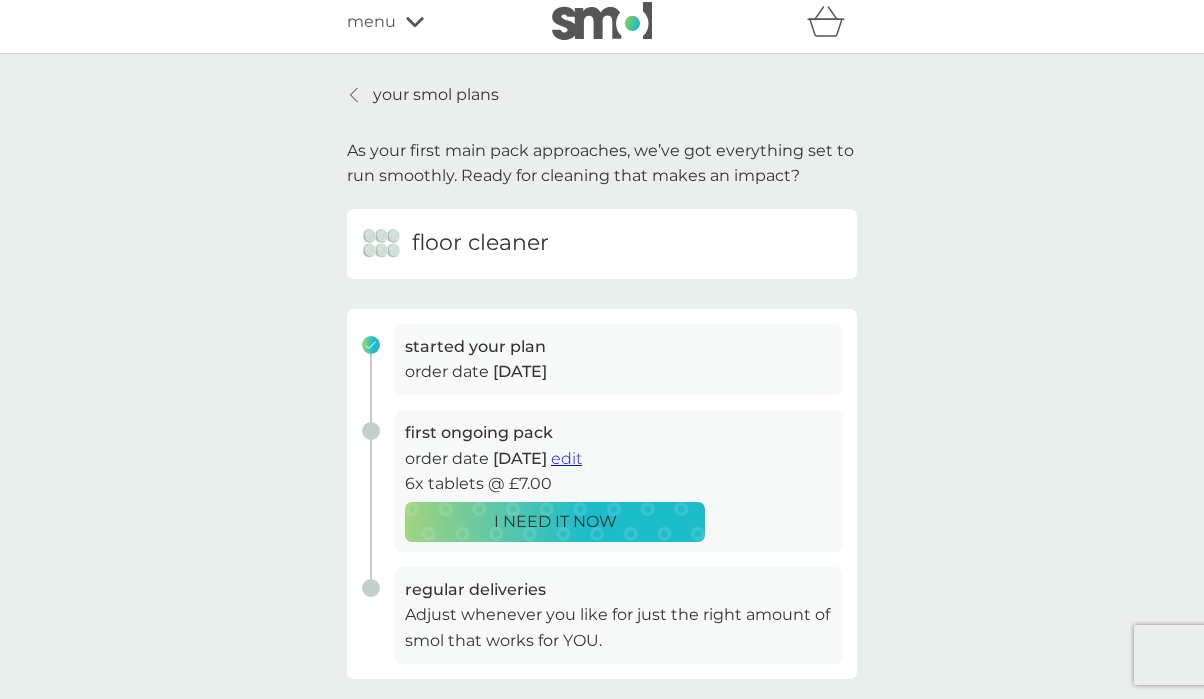 scroll, scrollTop: 5, scrollLeft: 0, axis: vertical 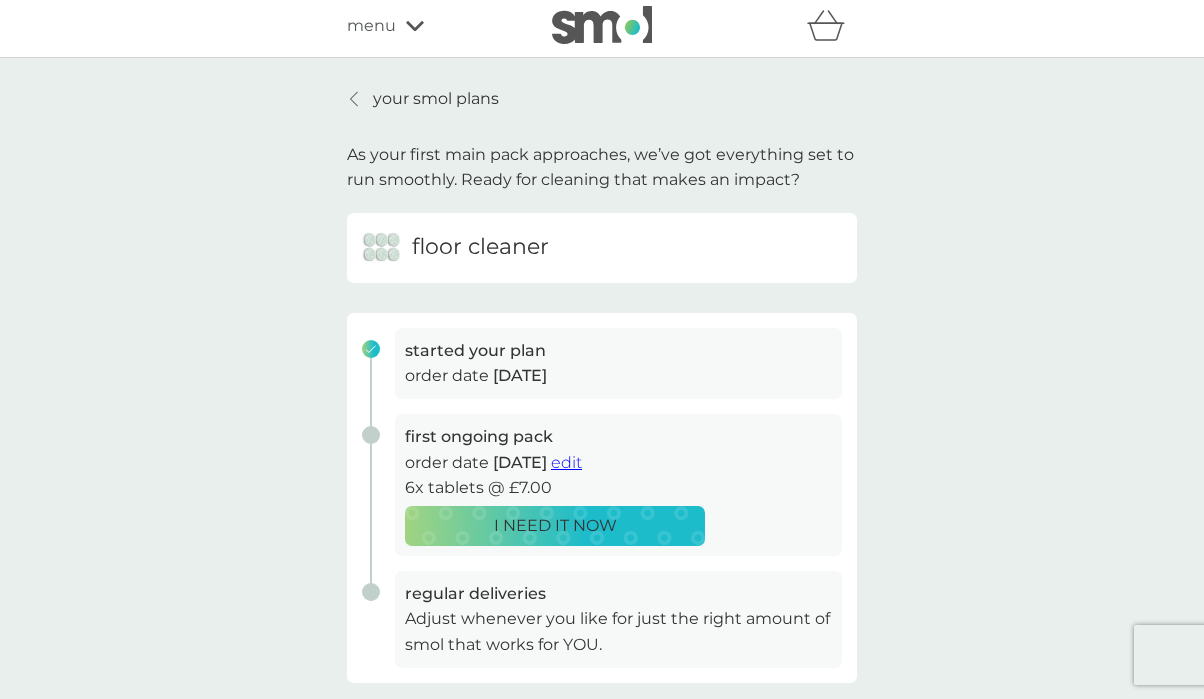 click on "your smol plans" at bounding box center (436, 99) 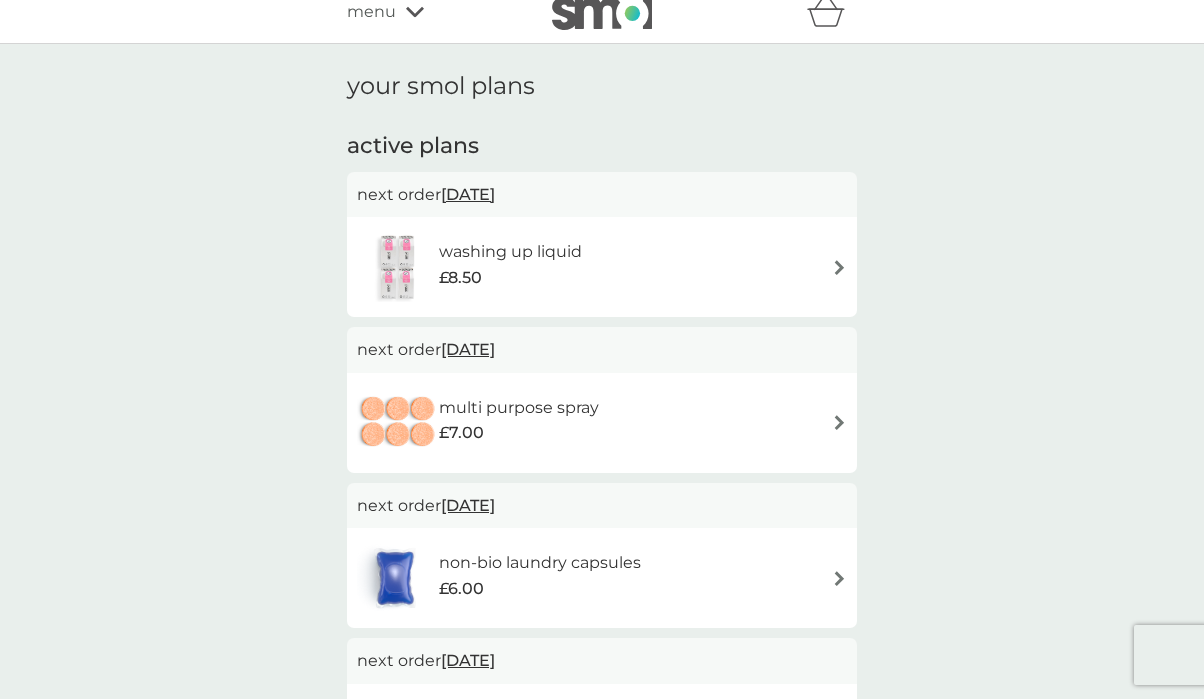 scroll, scrollTop: 18, scrollLeft: 0, axis: vertical 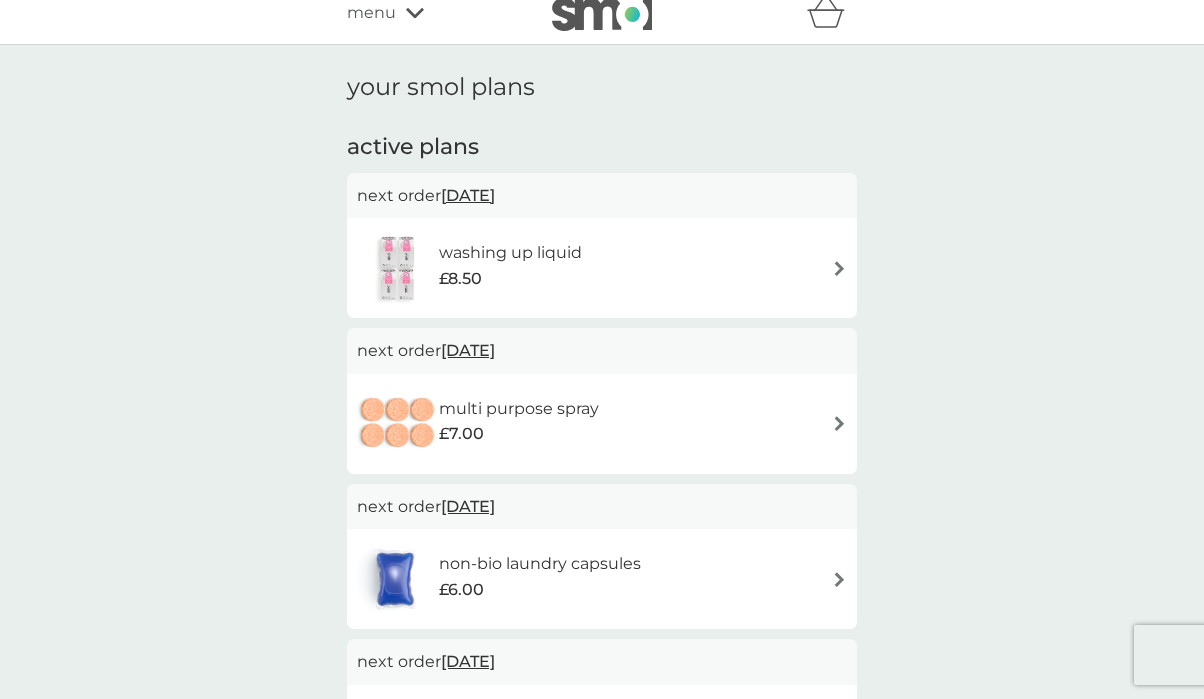 click on "washing up liquid" at bounding box center (510, 253) 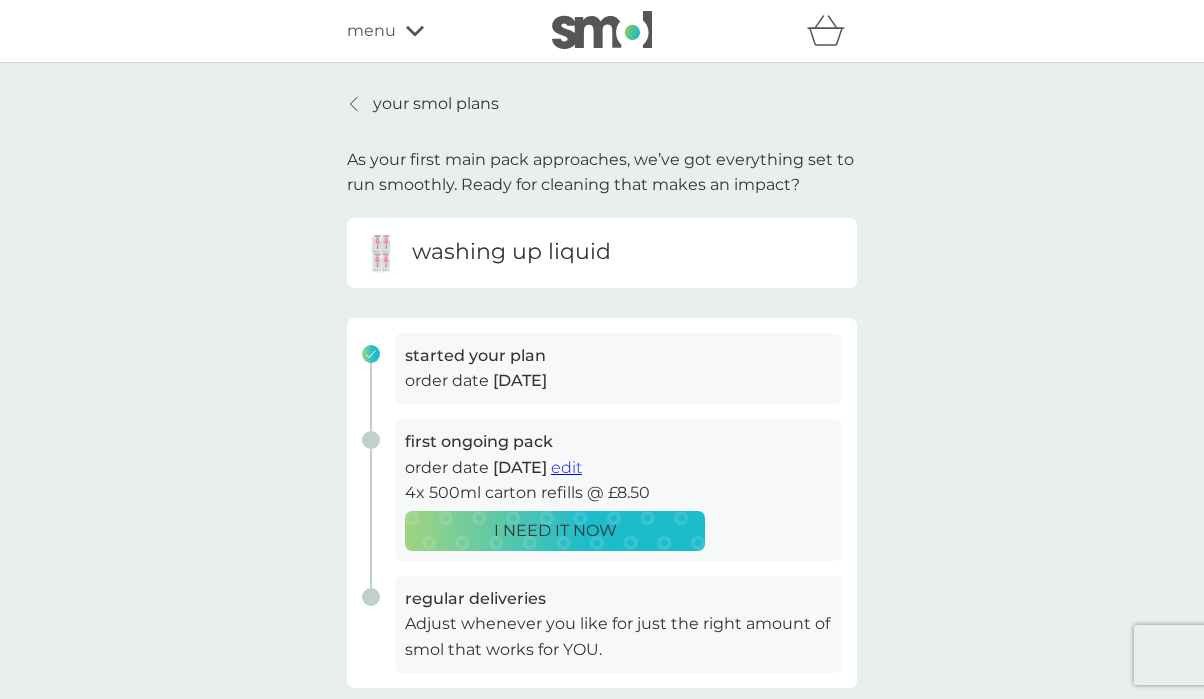 scroll, scrollTop: 0, scrollLeft: 0, axis: both 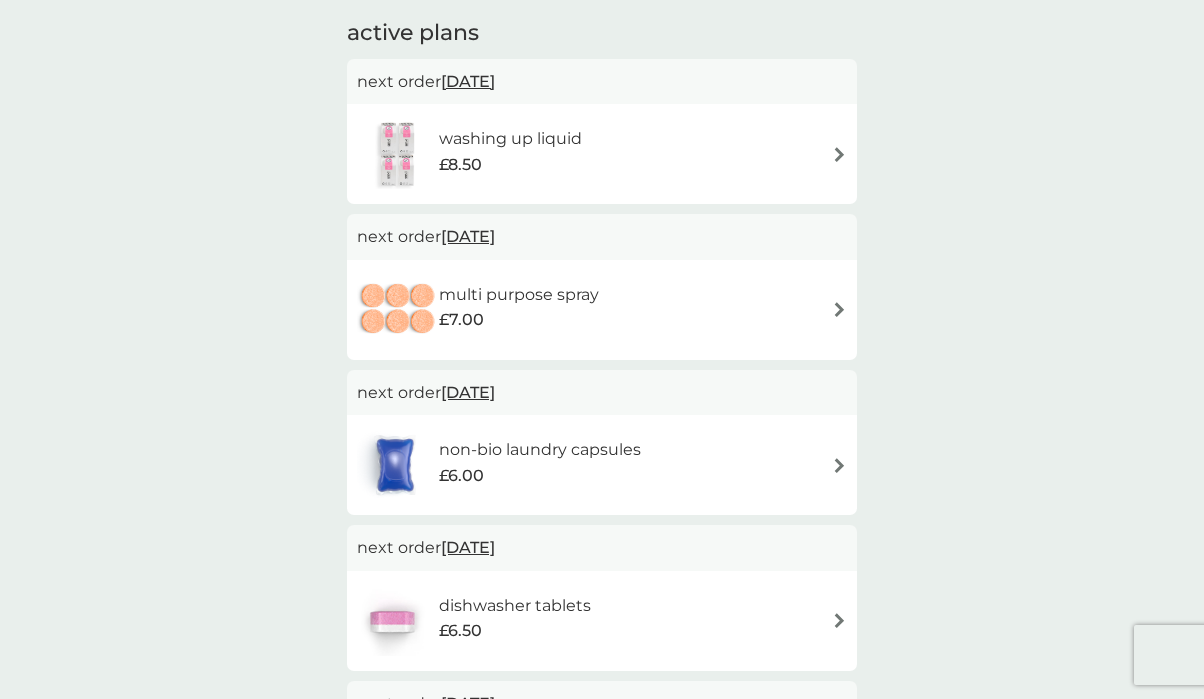 click on "£7.00" at bounding box center (519, 320) 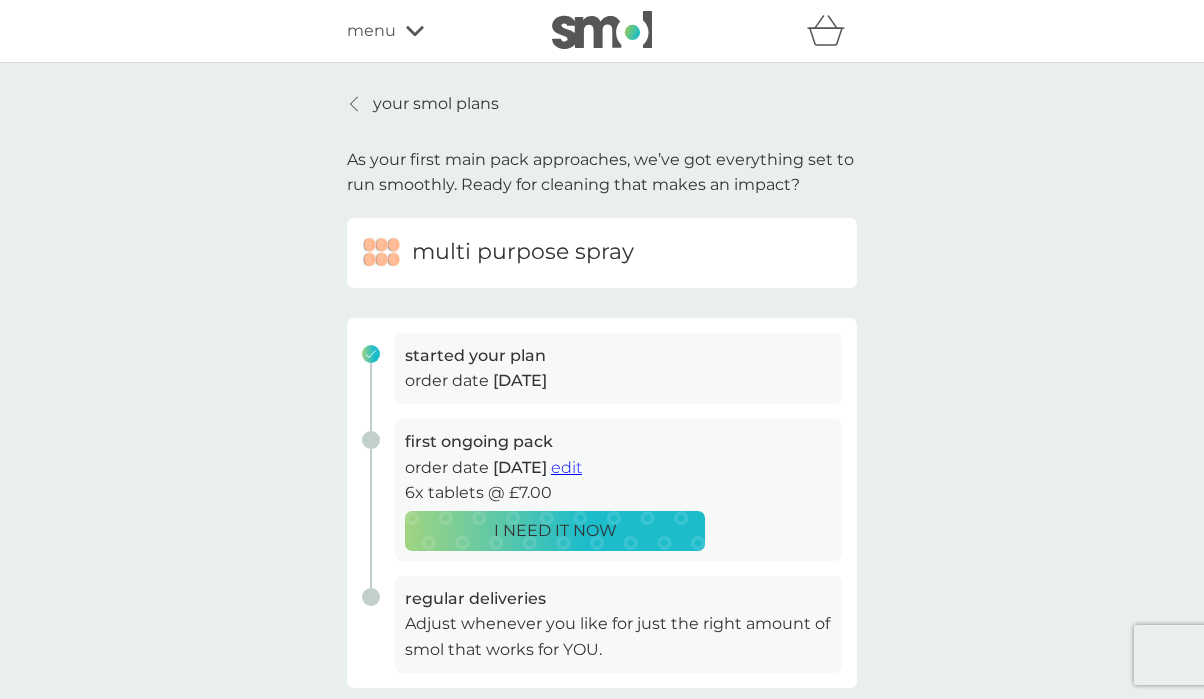 scroll, scrollTop: 0, scrollLeft: 0, axis: both 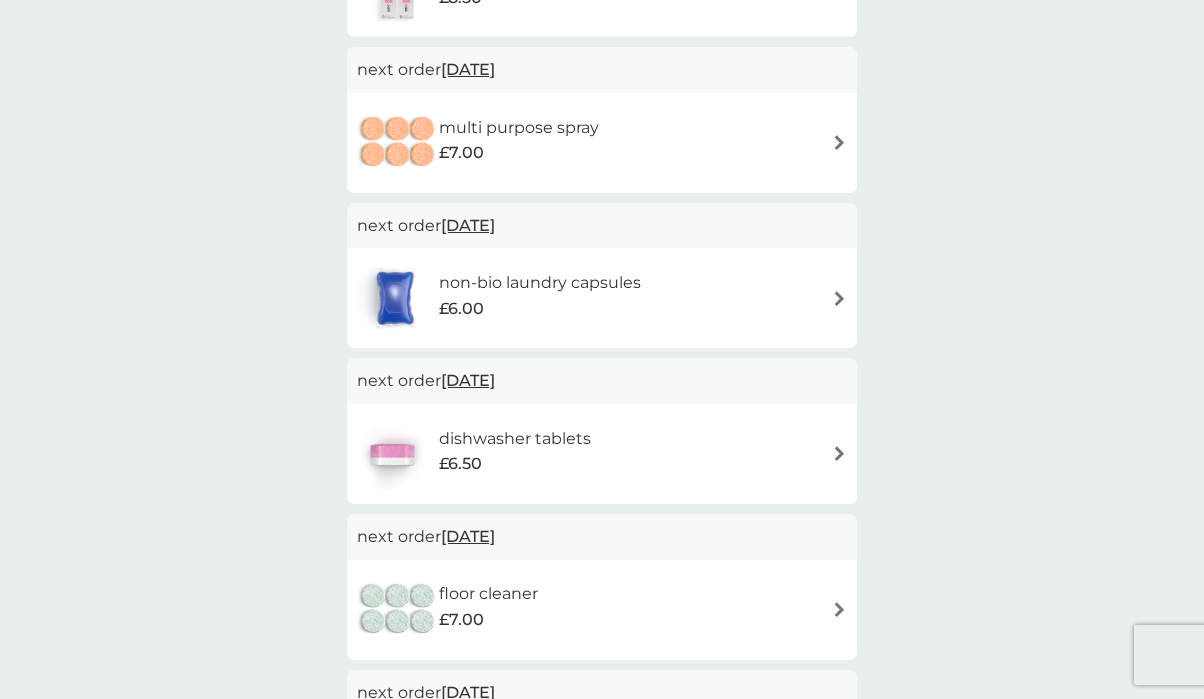 click on "non-bio laundry capsules" at bounding box center (540, 283) 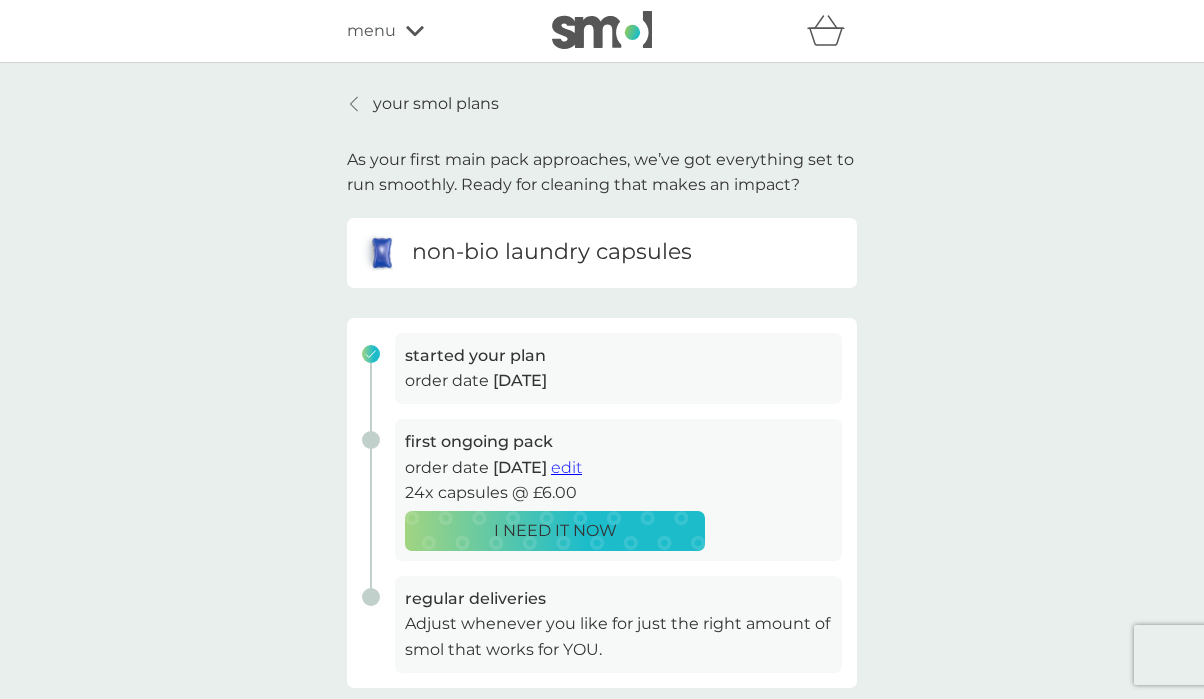 scroll, scrollTop: 0, scrollLeft: 0, axis: both 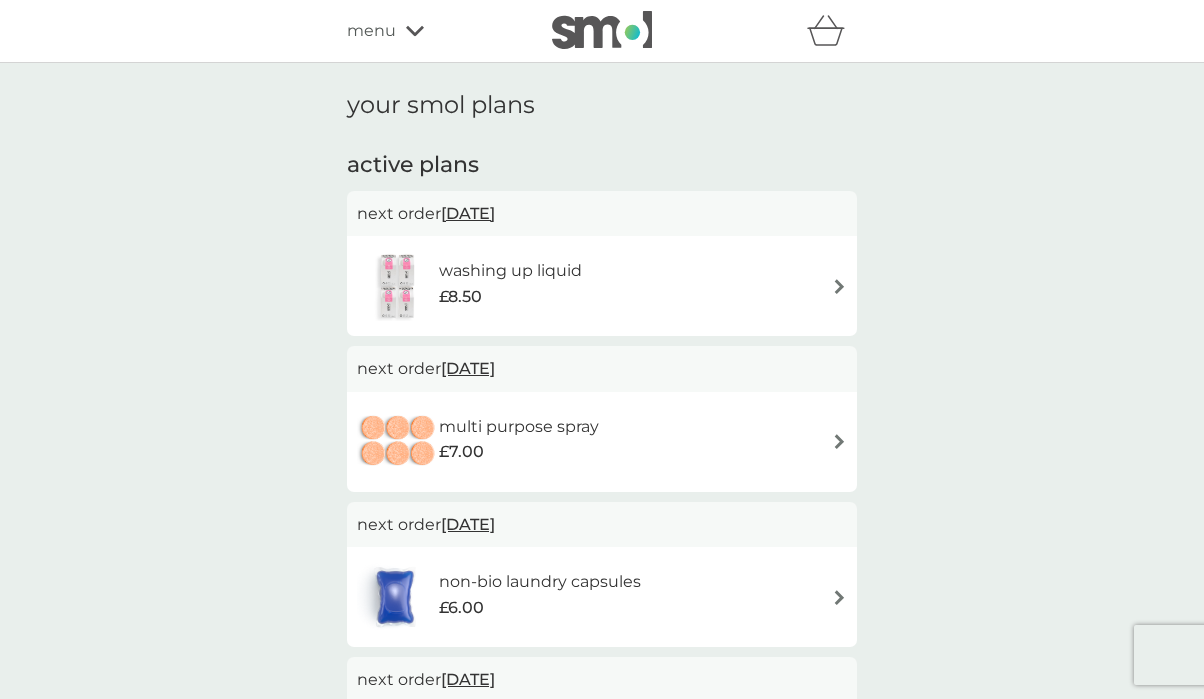 click on "washing up liquid" at bounding box center [510, 271] 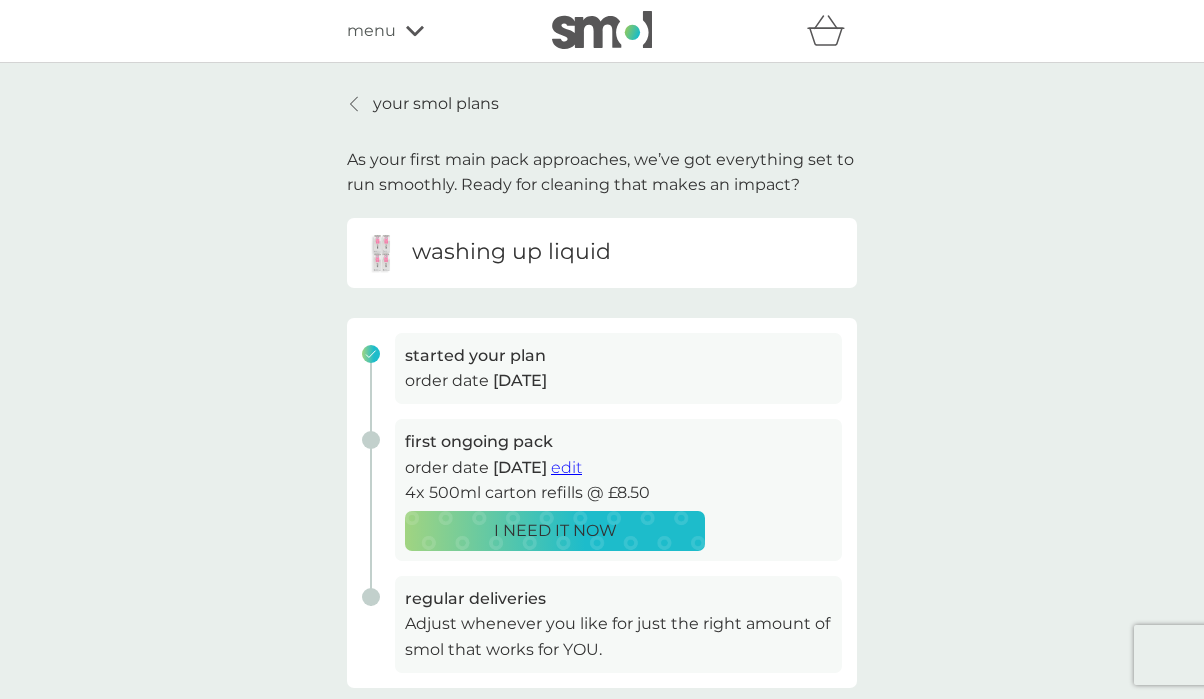 scroll, scrollTop: 0, scrollLeft: 0, axis: both 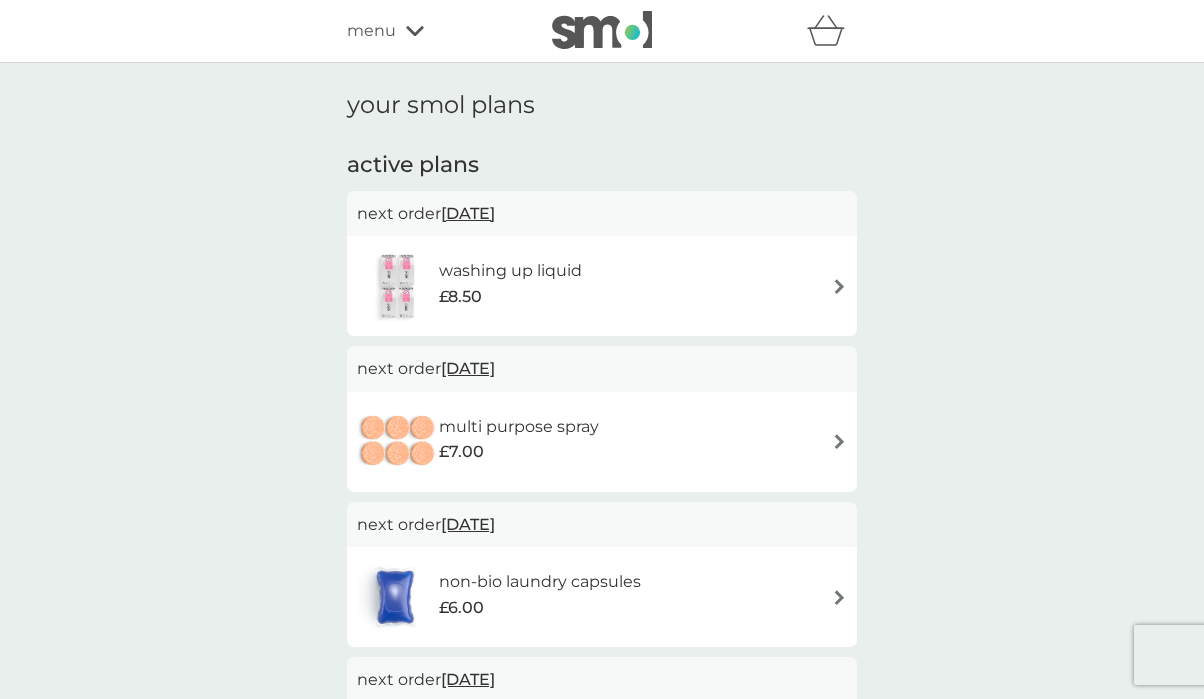 click on "menu" at bounding box center [371, 31] 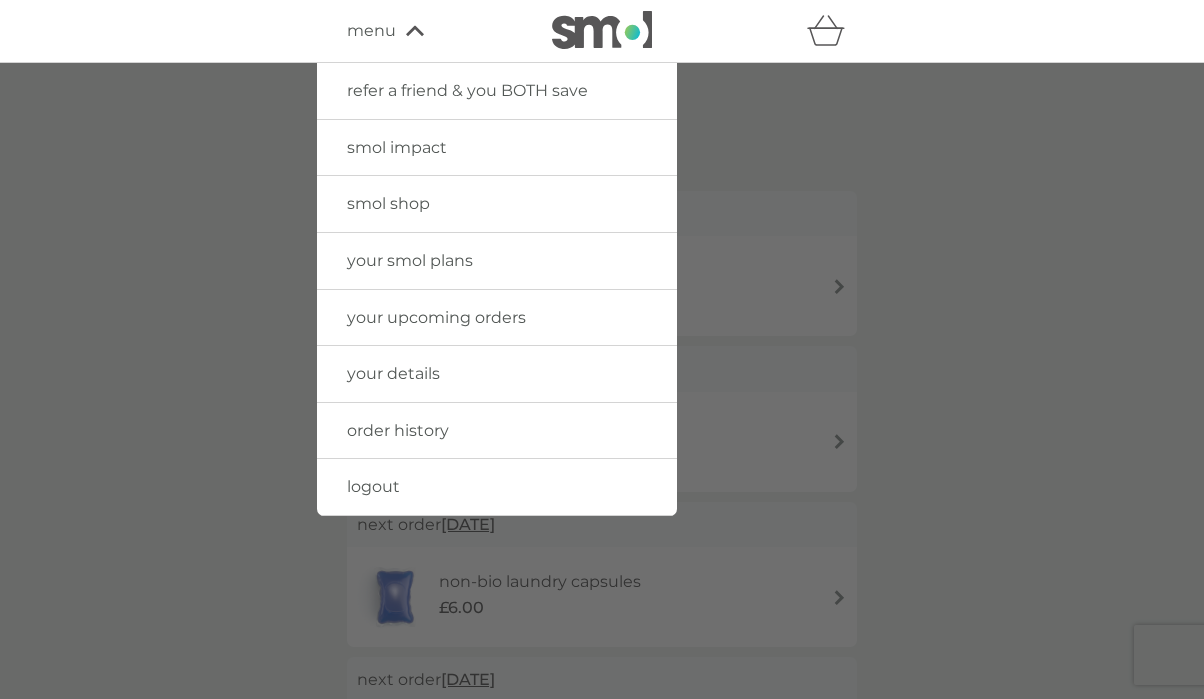 click on "your upcoming orders" at bounding box center [436, 317] 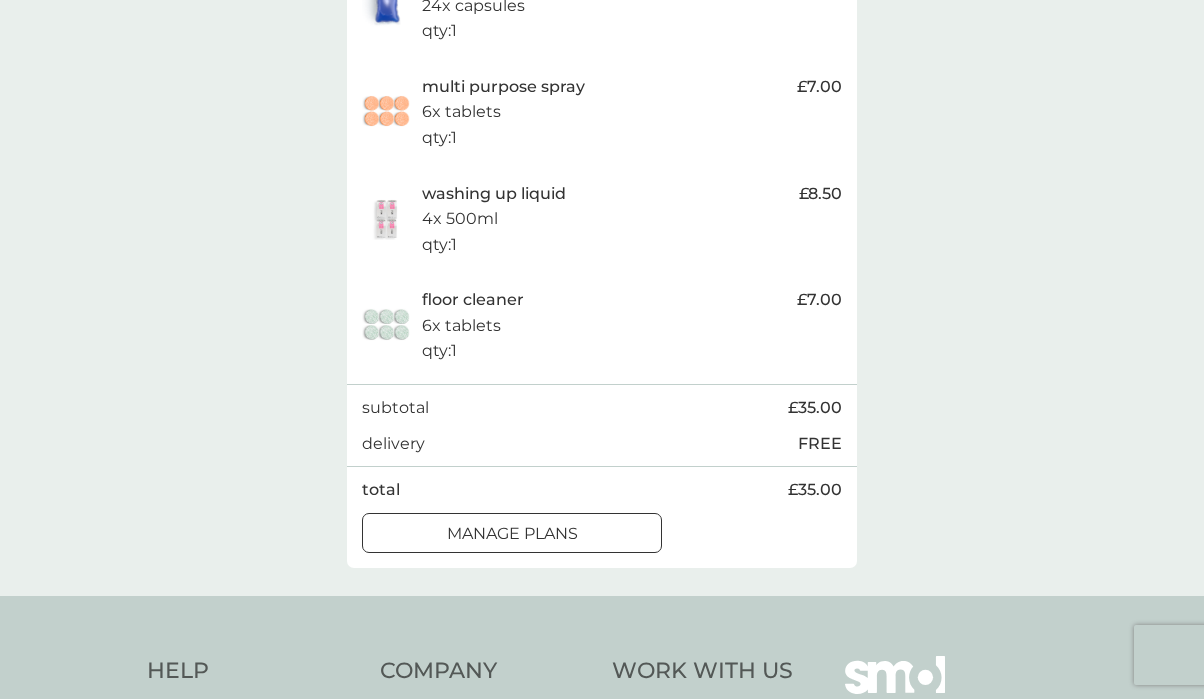 scroll, scrollTop: 614, scrollLeft: 0, axis: vertical 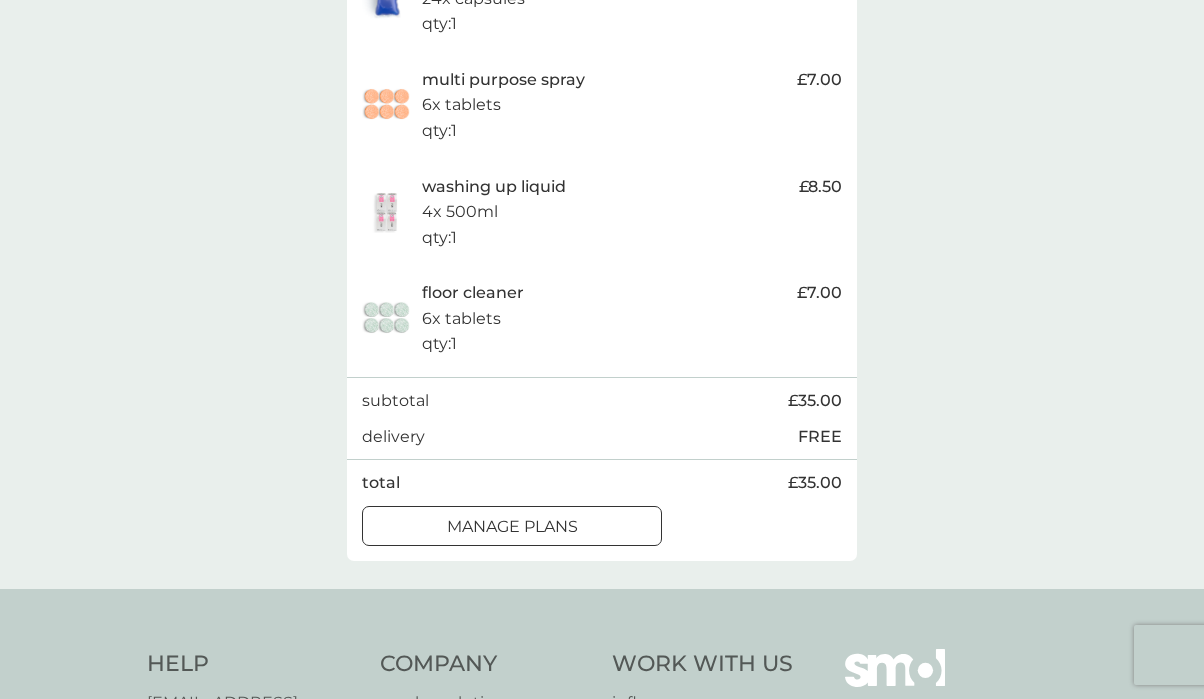 click on "manage plans" at bounding box center [512, 527] 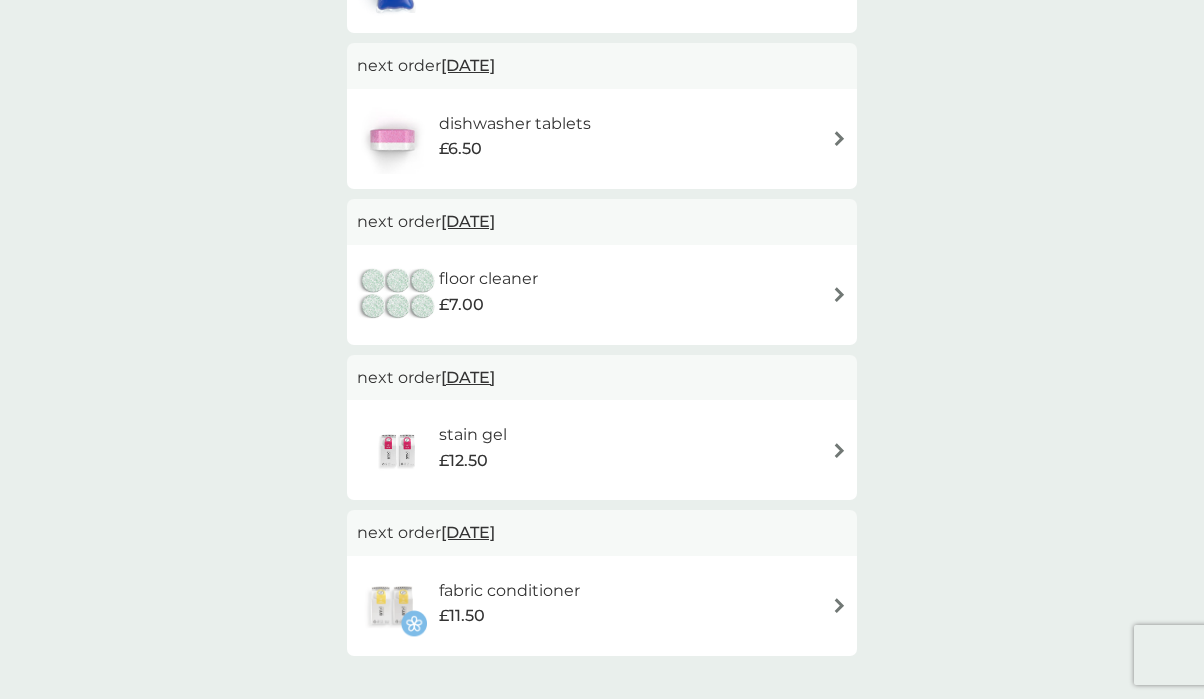 scroll, scrollTop: 0, scrollLeft: 0, axis: both 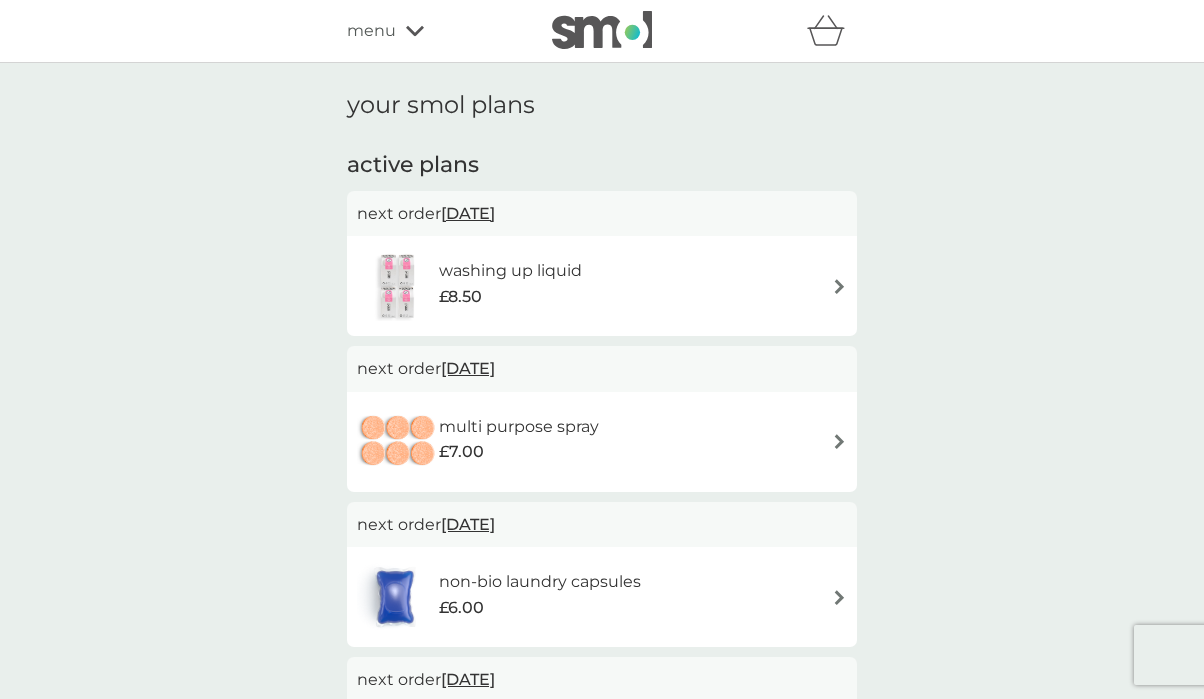 click on "[DATE]" at bounding box center (468, 213) 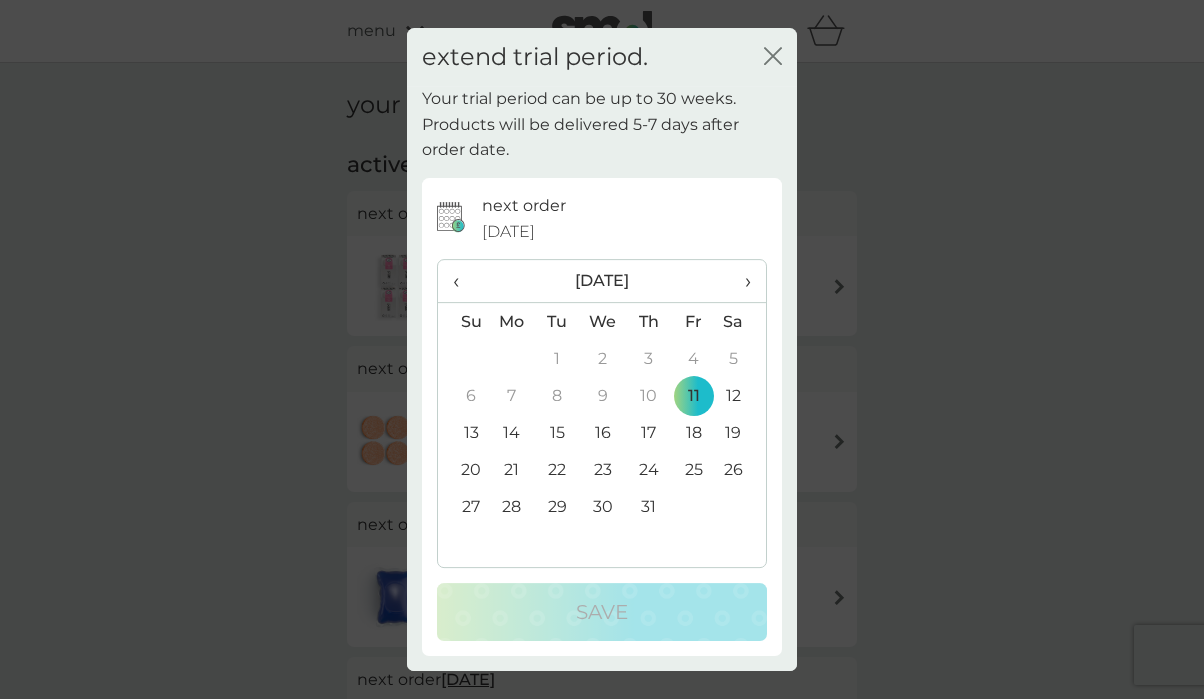 click on "›" at bounding box center [741, 281] 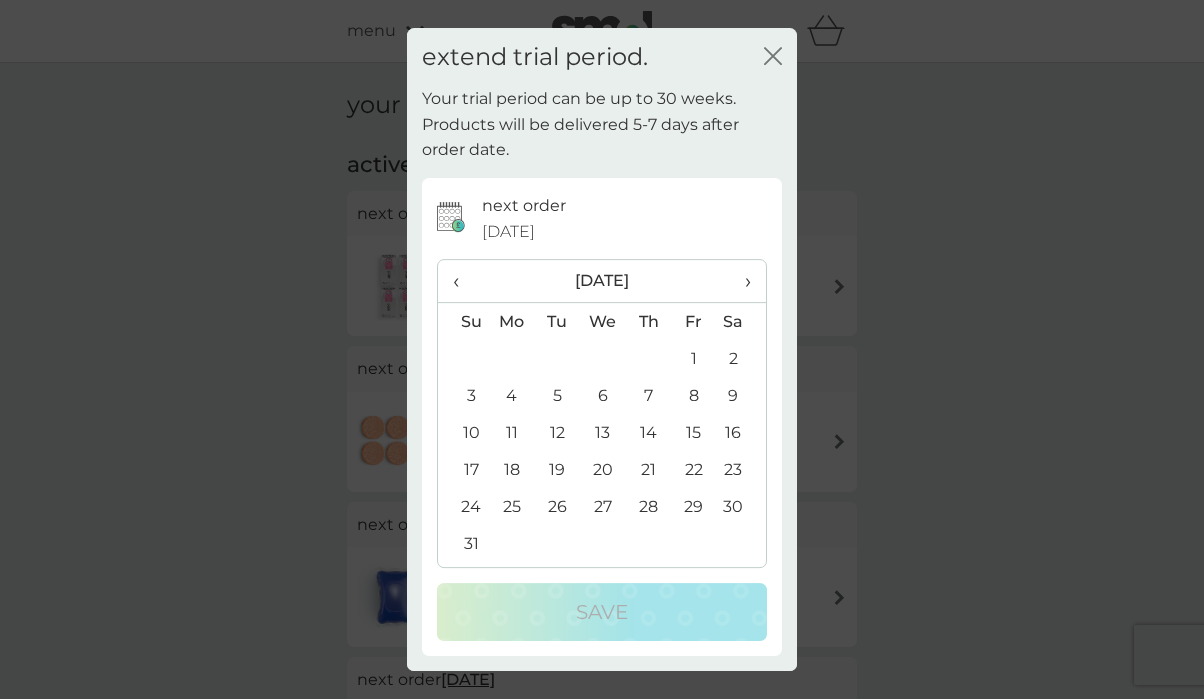 click on "1" at bounding box center (693, 358) 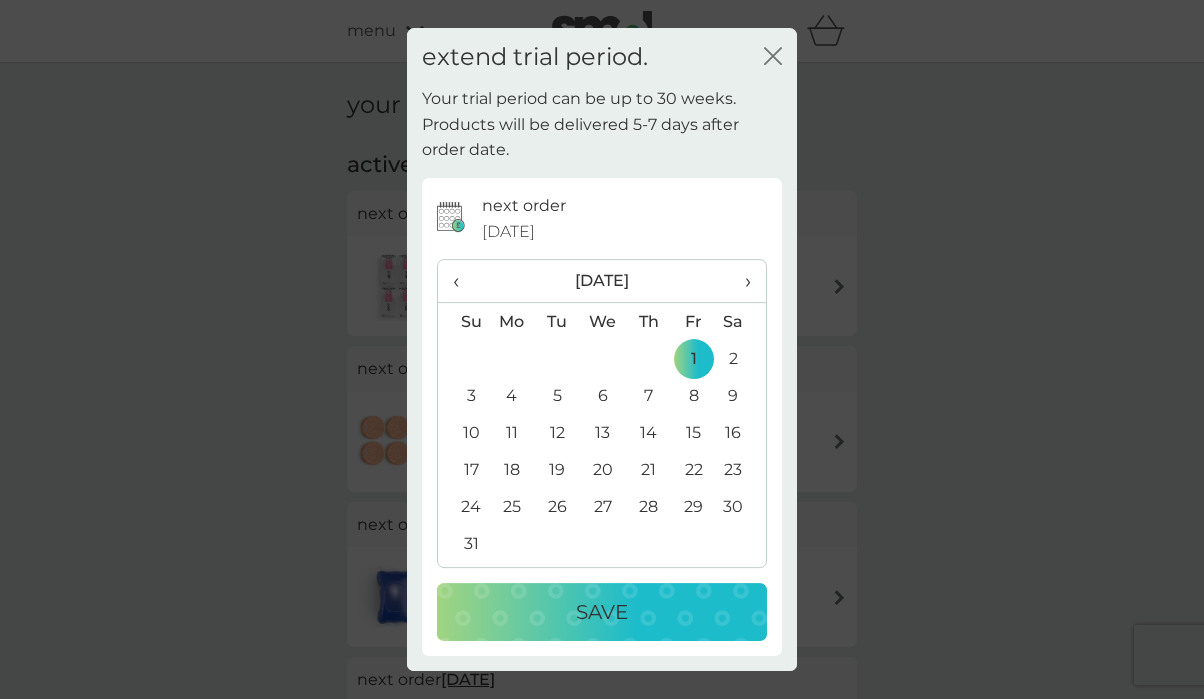 click on "Save" at bounding box center (602, 612) 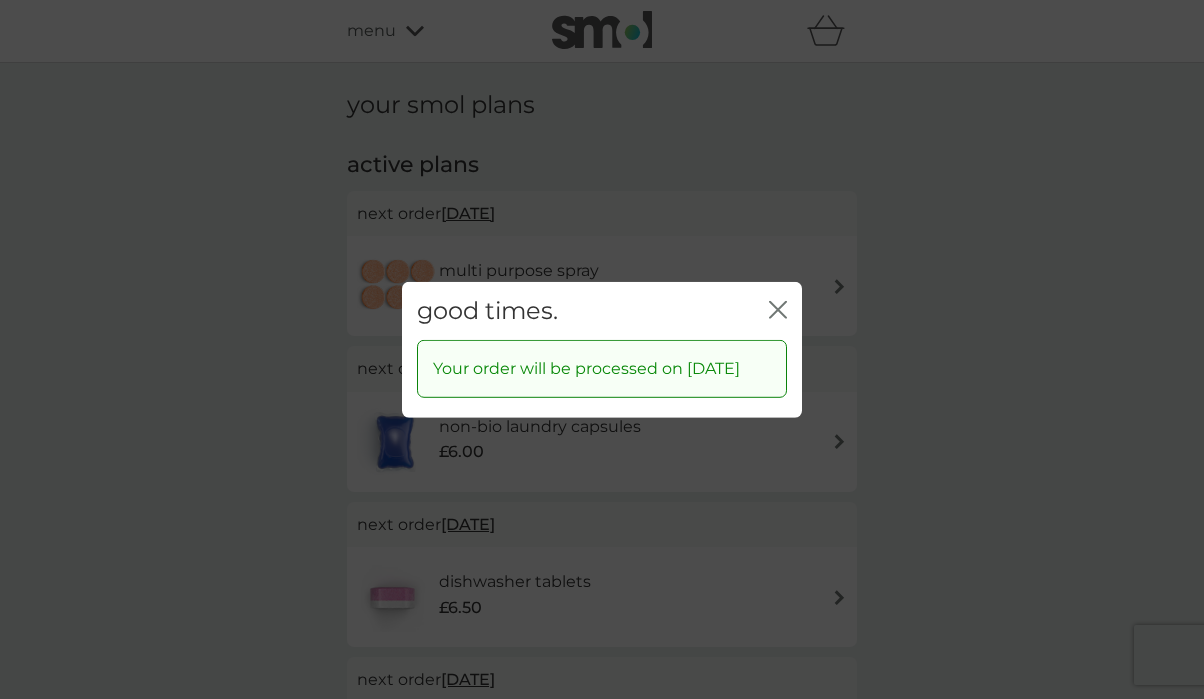 click on "close" 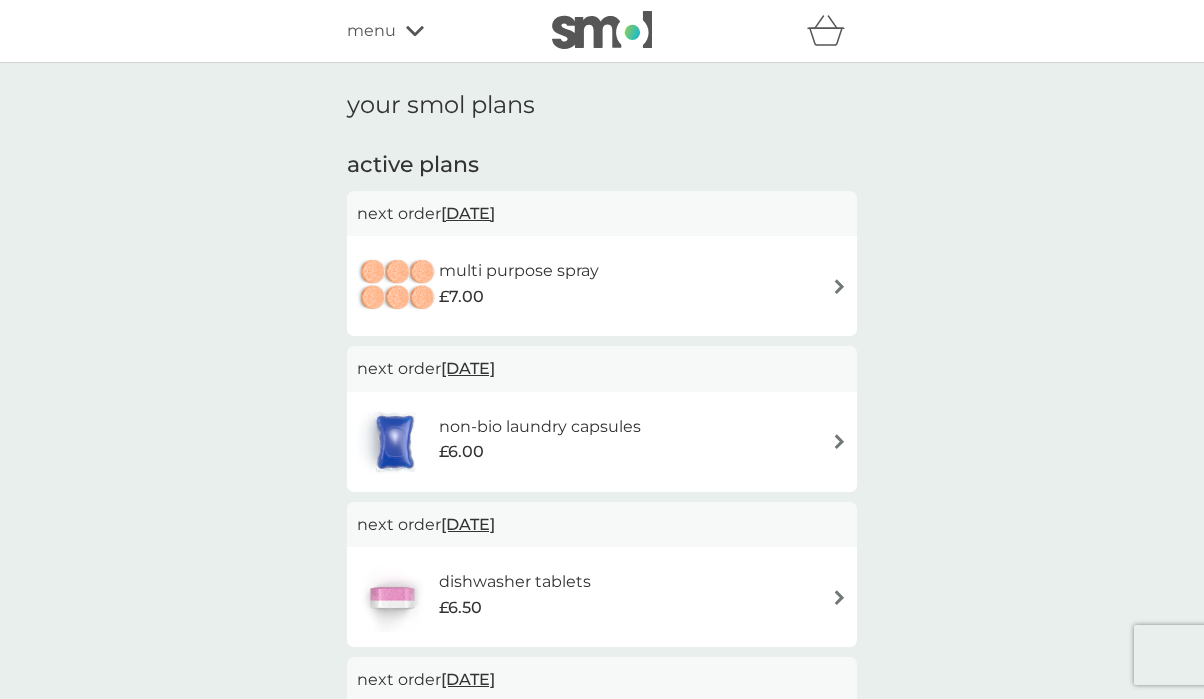 click on "£7.00" at bounding box center (519, 297) 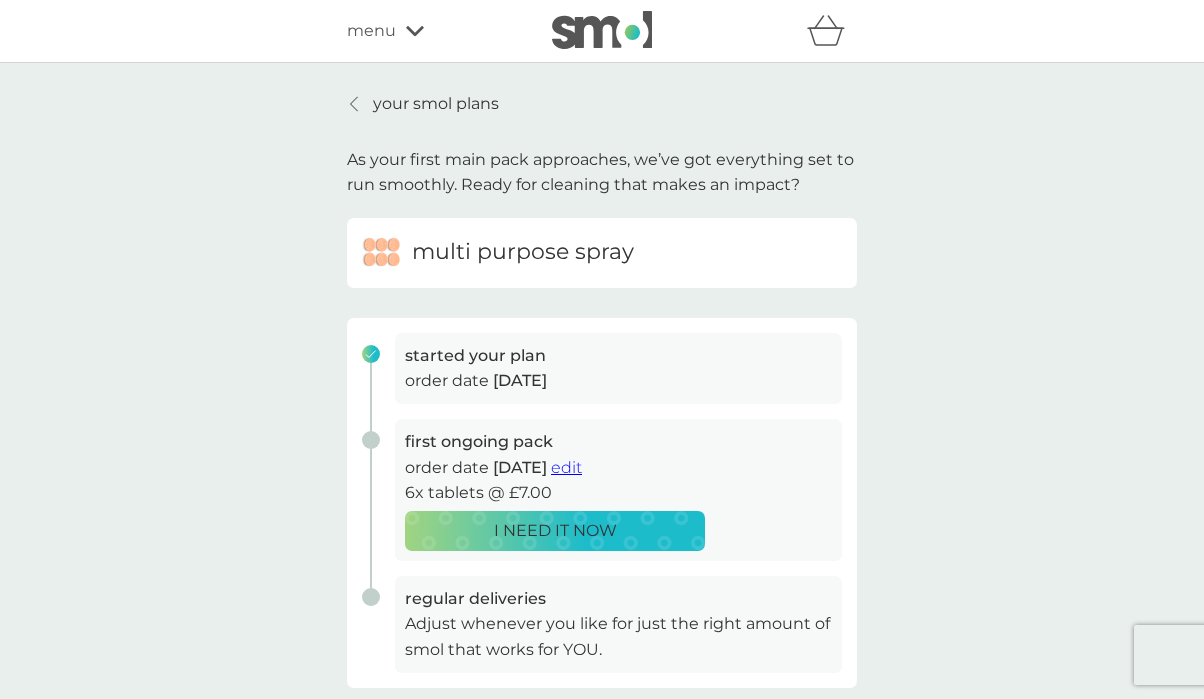 click on "edit" at bounding box center [566, 467] 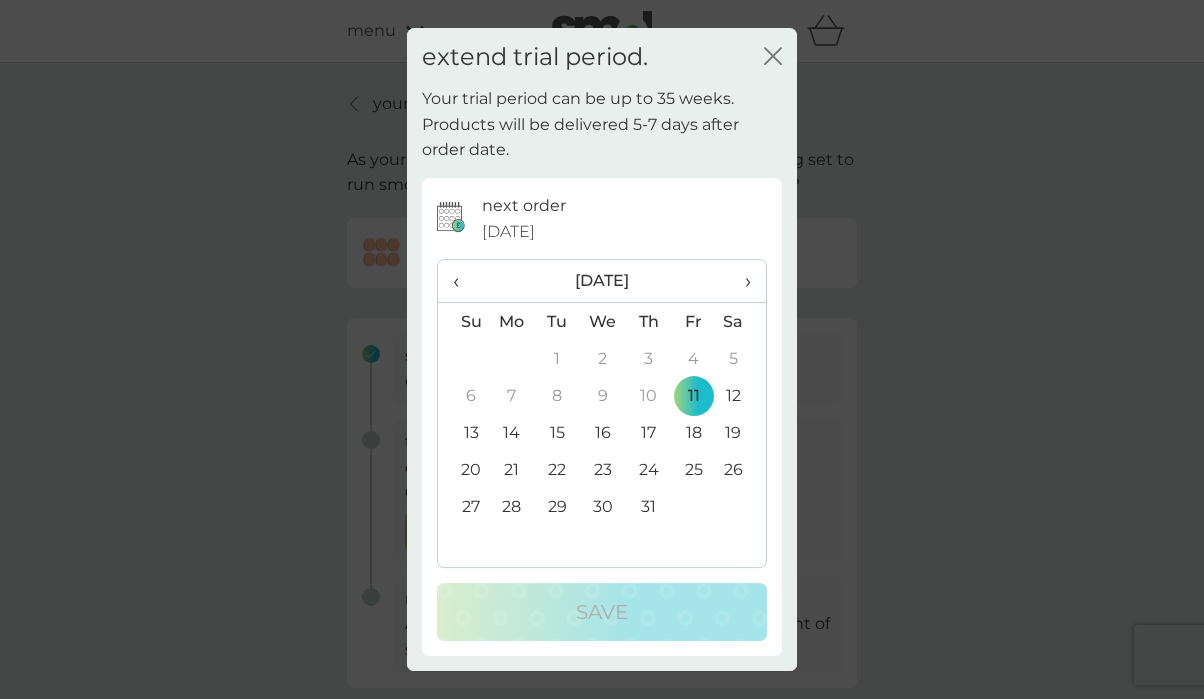 click on "›" at bounding box center [741, 281] 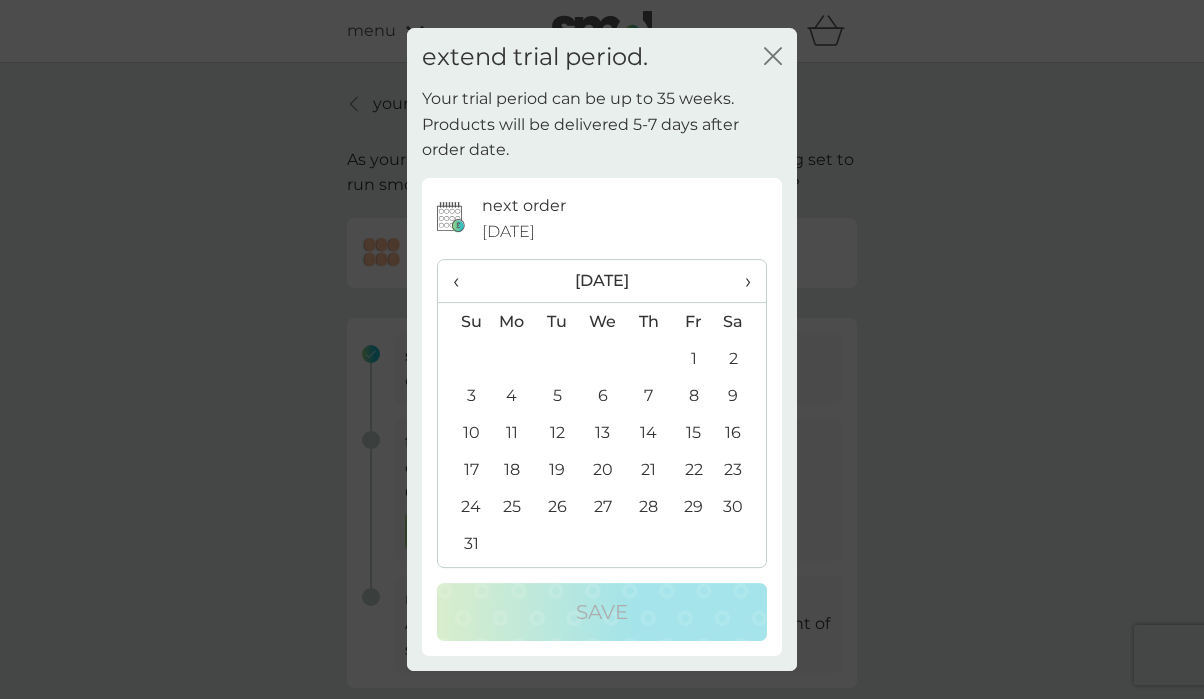 click on "1" at bounding box center [693, 358] 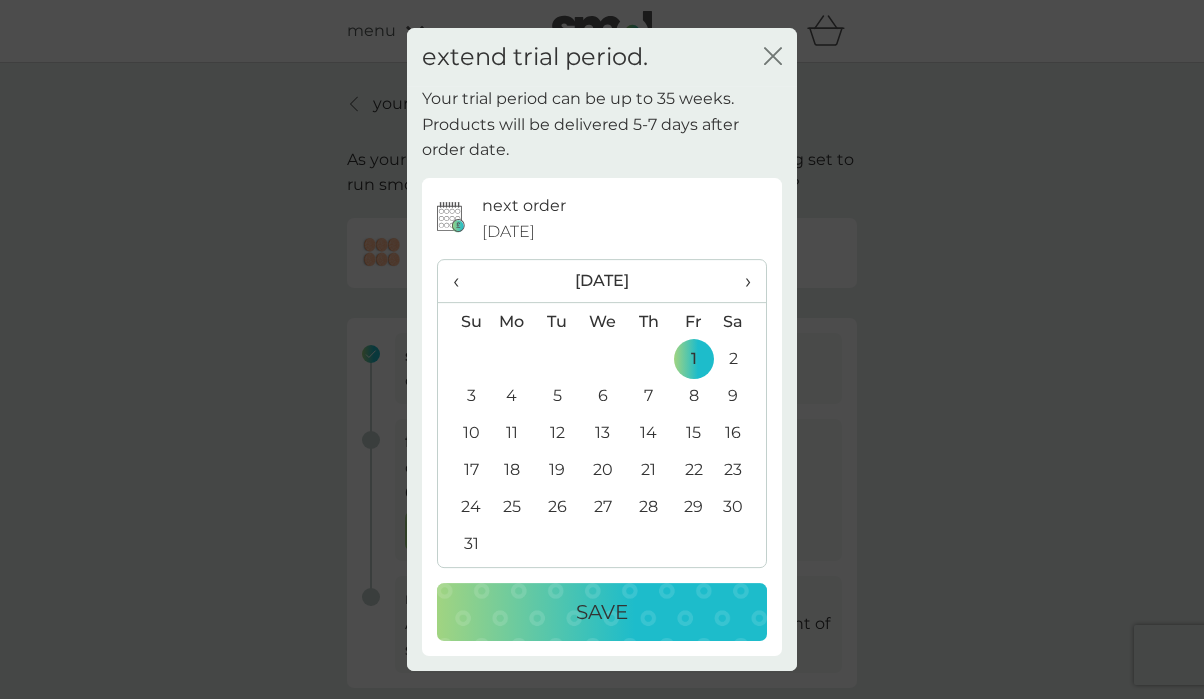 click on "Save" at bounding box center [602, 612] 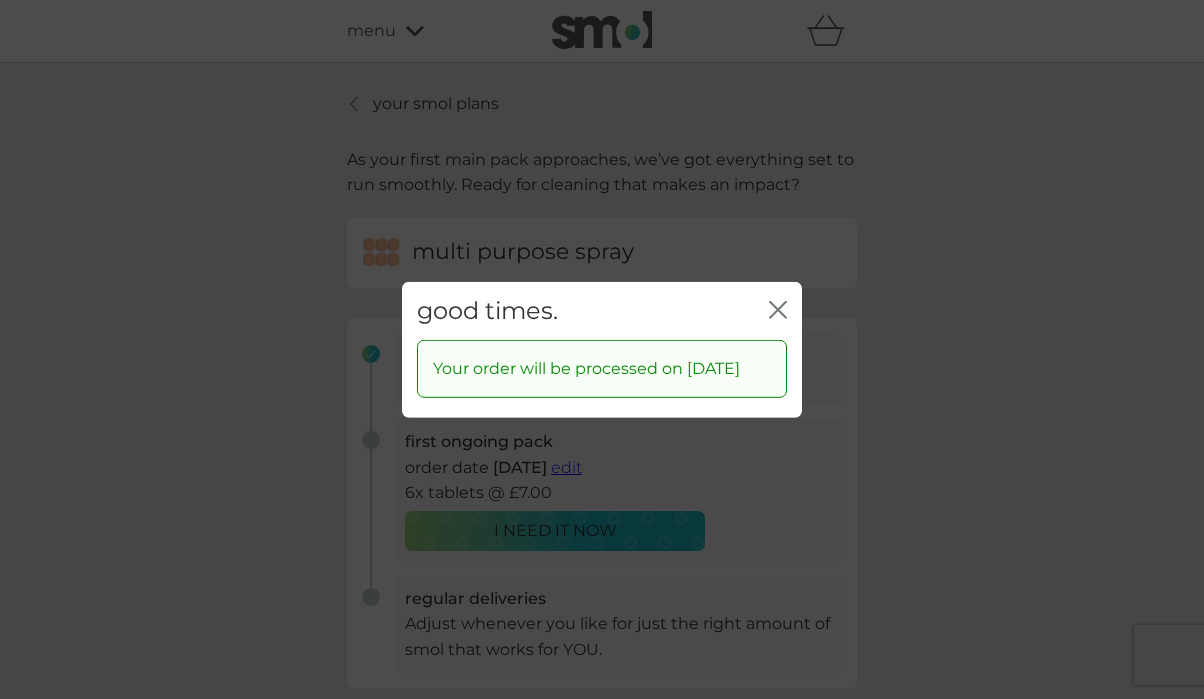 click on "close" 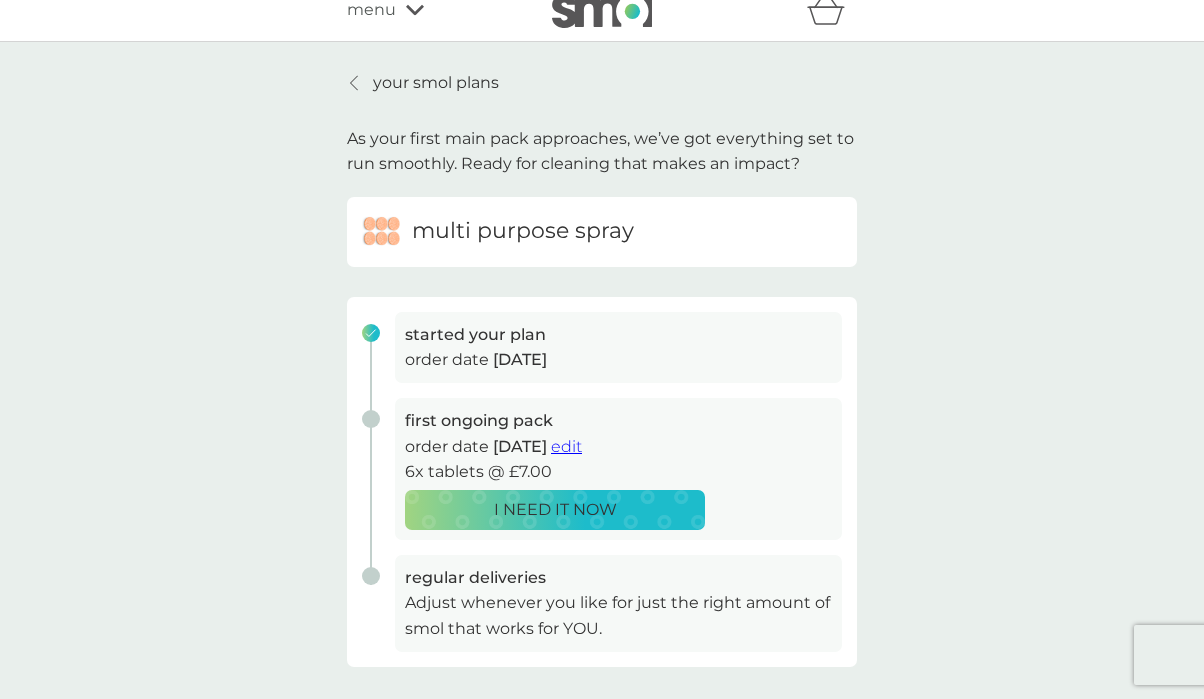scroll, scrollTop: 22, scrollLeft: 0, axis: vertical 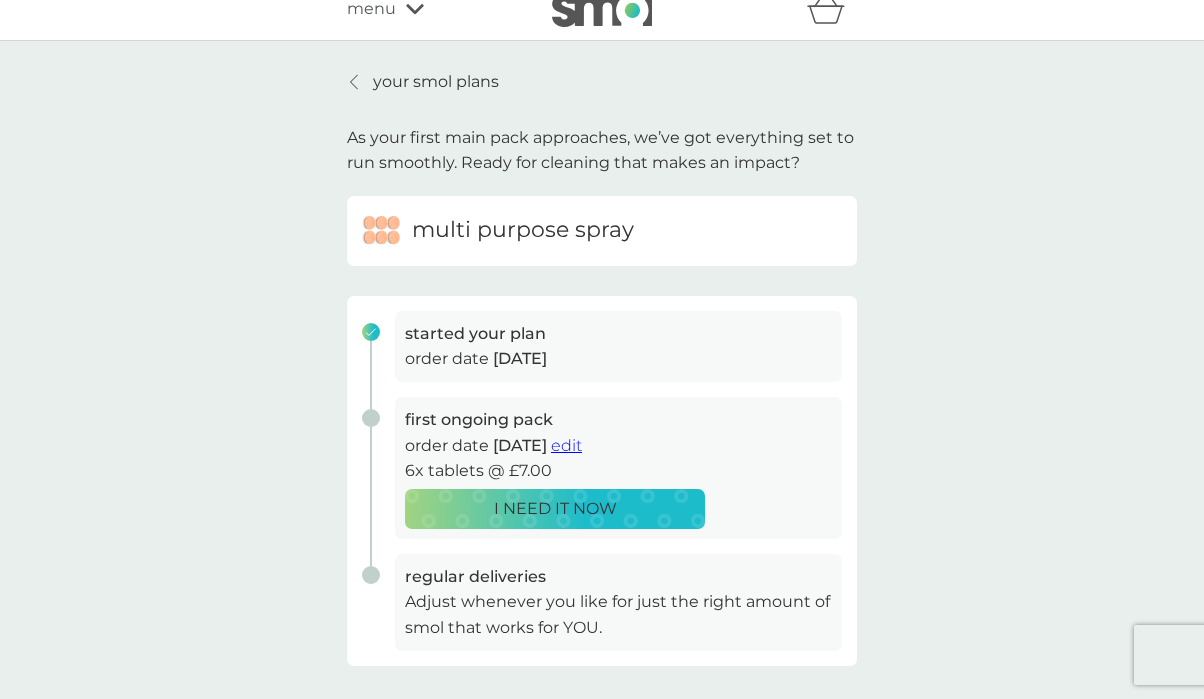 click at bounding box center [355, 82] 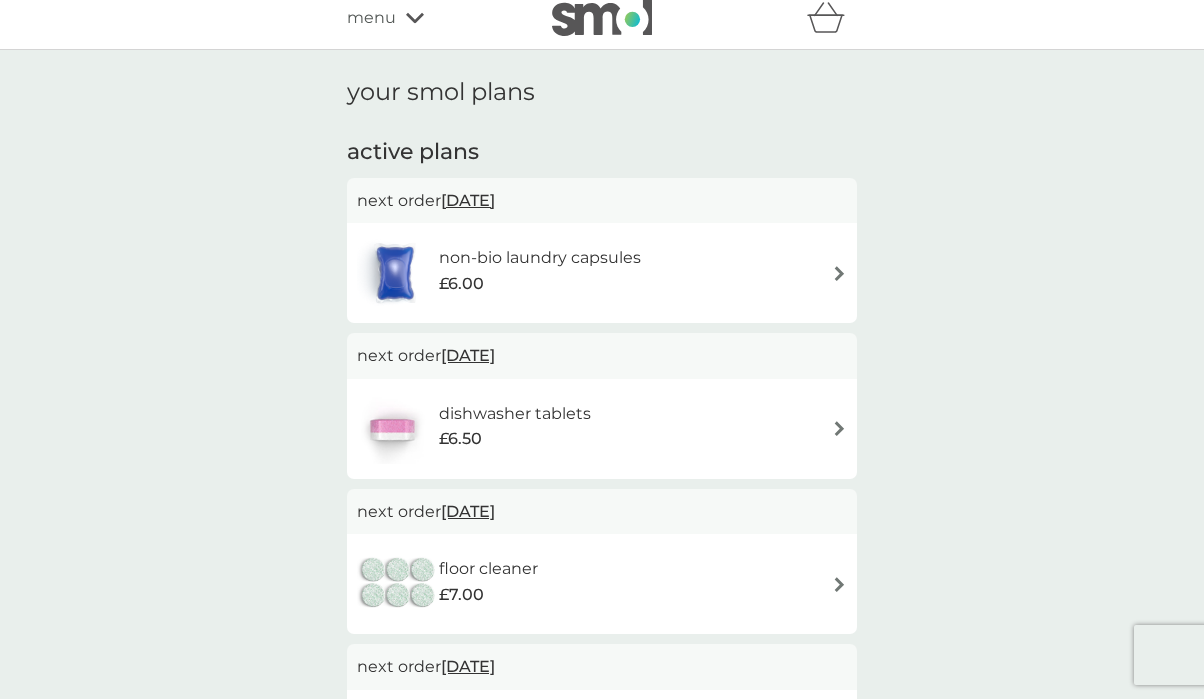 scroll, scrollTop: 25, scrollLeft: 0, axis: vertical 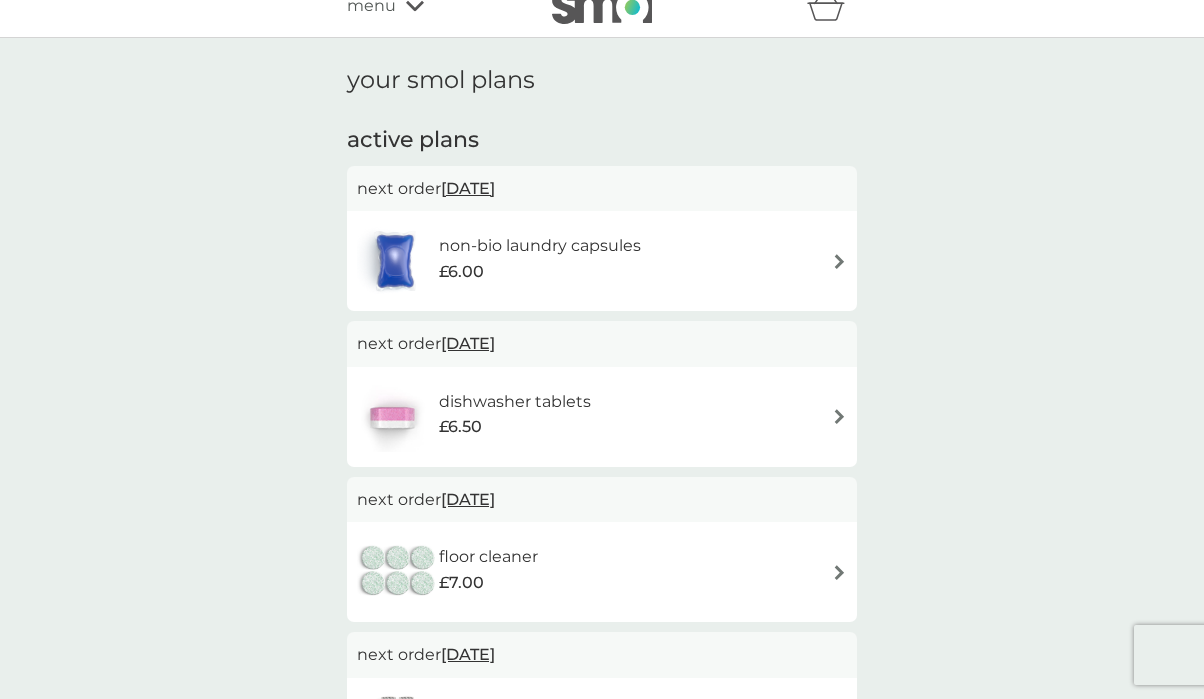 click on "[DATE]" at bounding box center [468, 188] 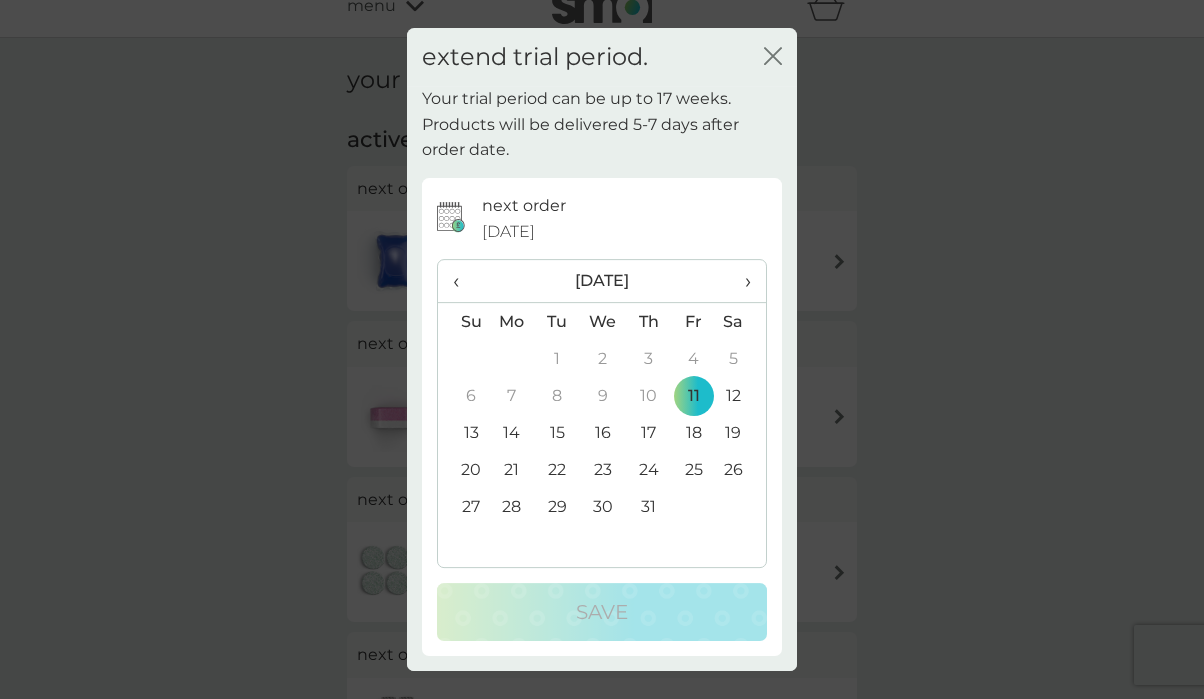 click on "›" at bounding box center (741, 281) 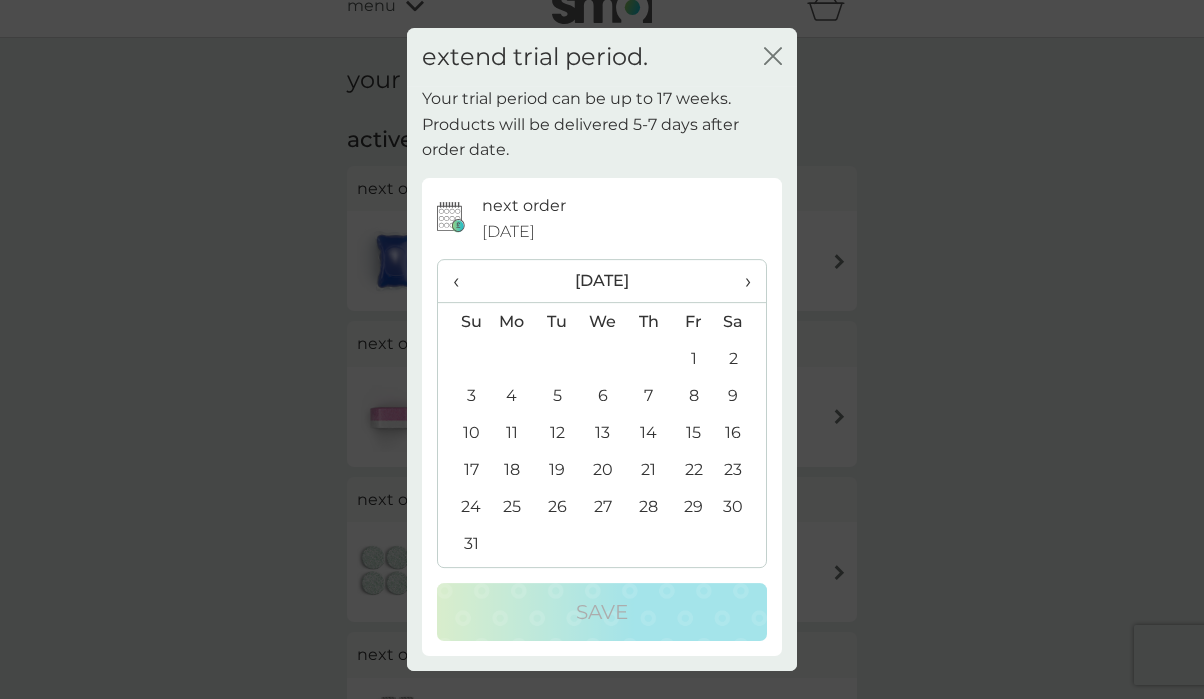 click on "1" at bounding box center [693, 358] 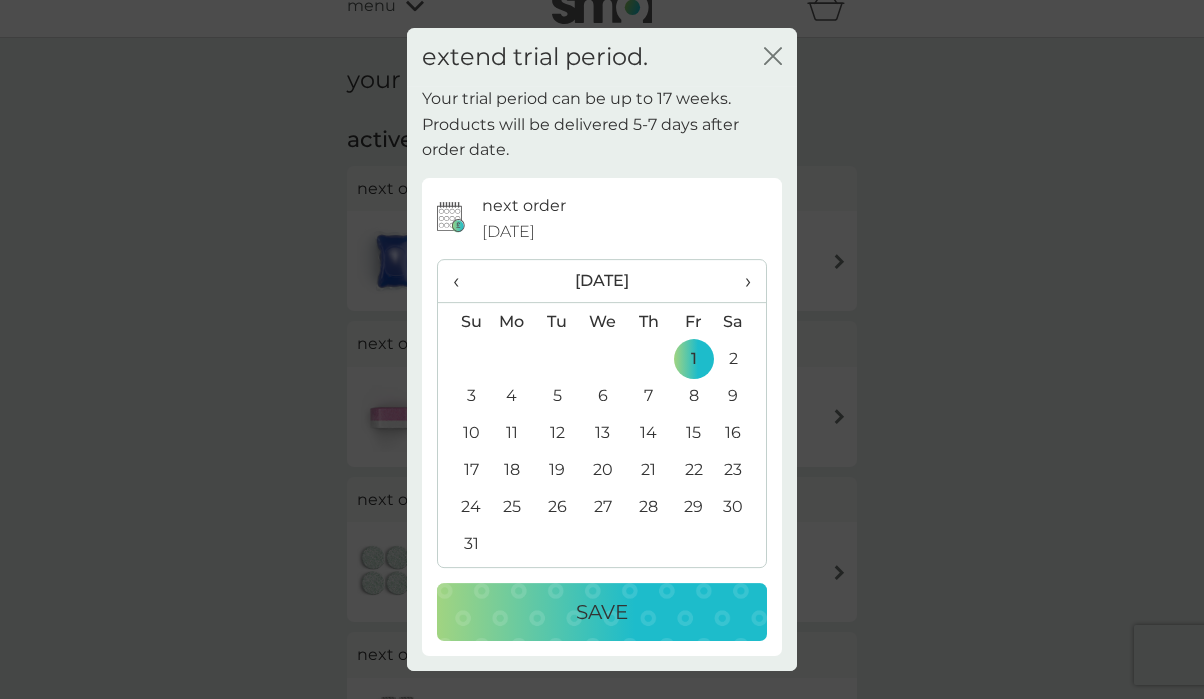 click on "Save" at bounding box center [602, 612] 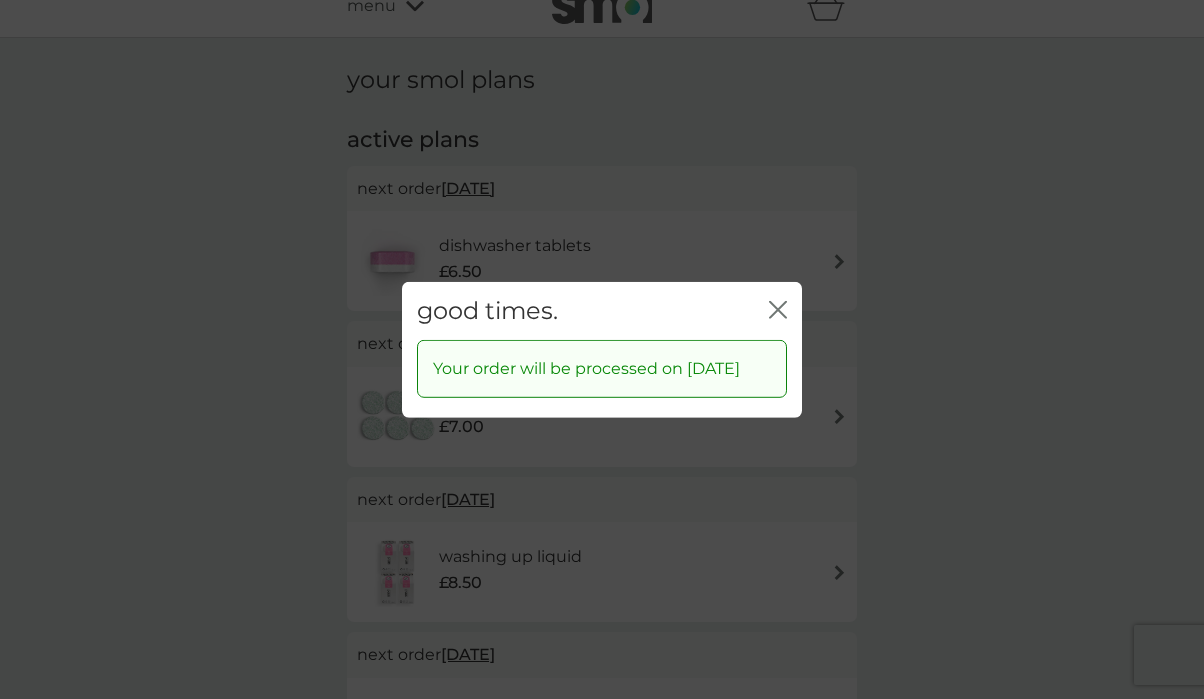 click 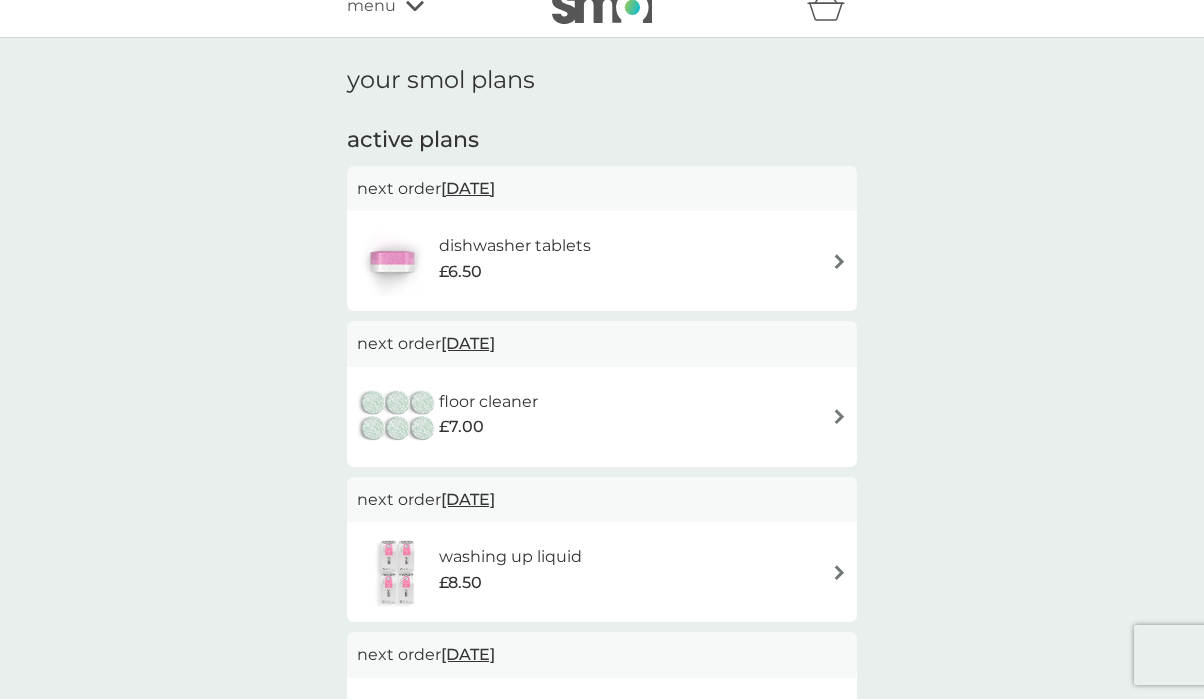 click on "dishwasher tablets" at bounding box center [515, 246] 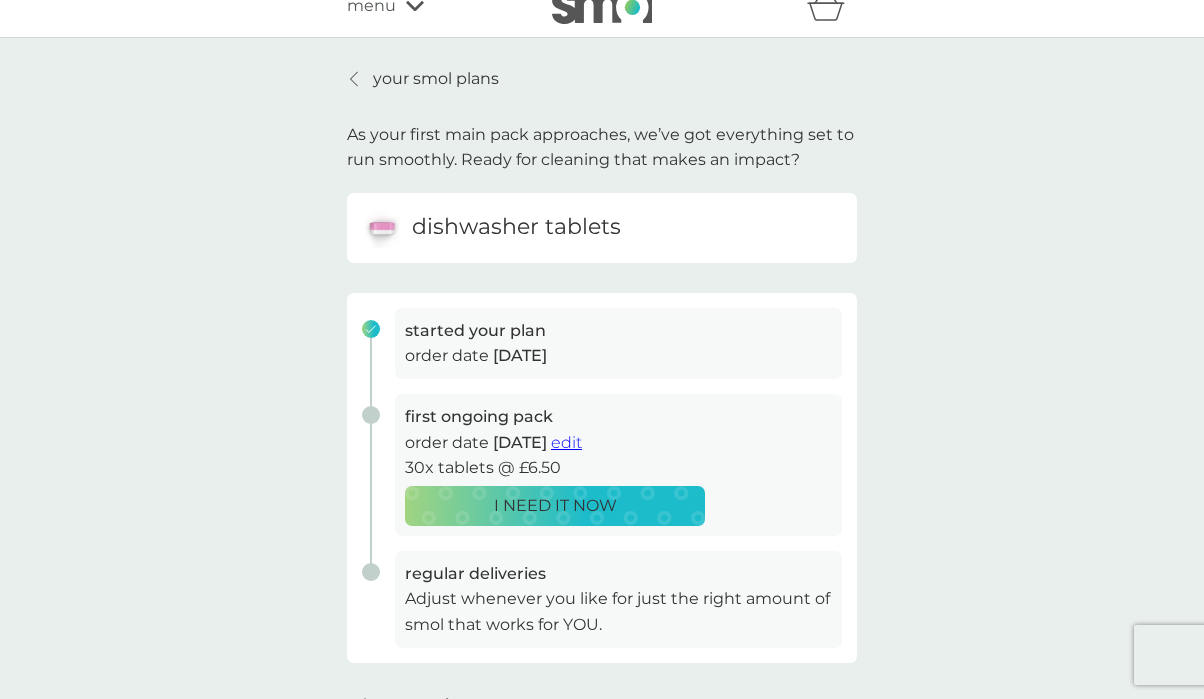 scroll, scrollTop: 0, scrollLeft: 0, axis: both 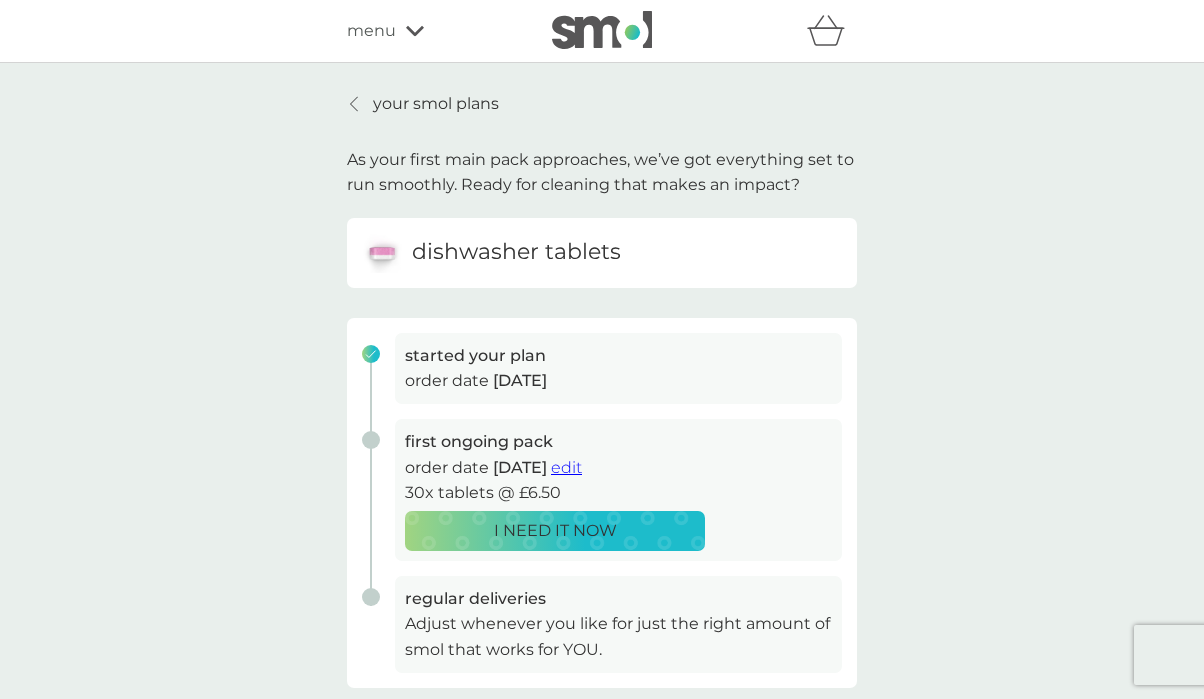 click on "edit" at bounding box center [566, 467] 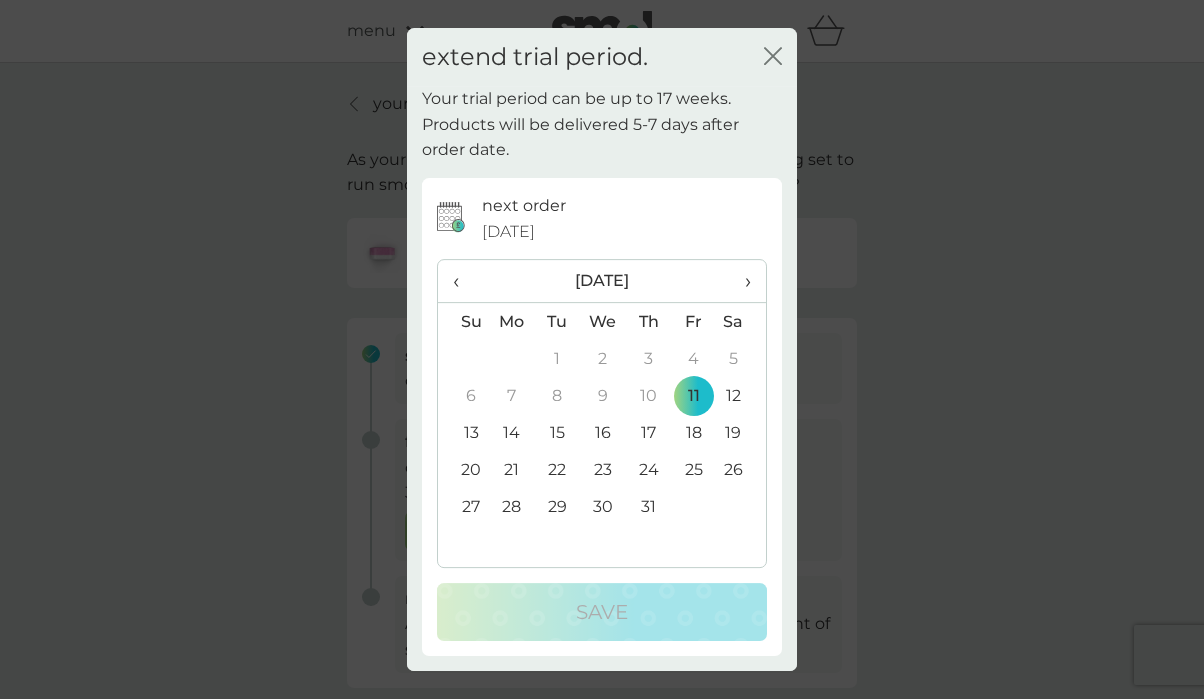 click on "›" at bounding box center [741, 281] 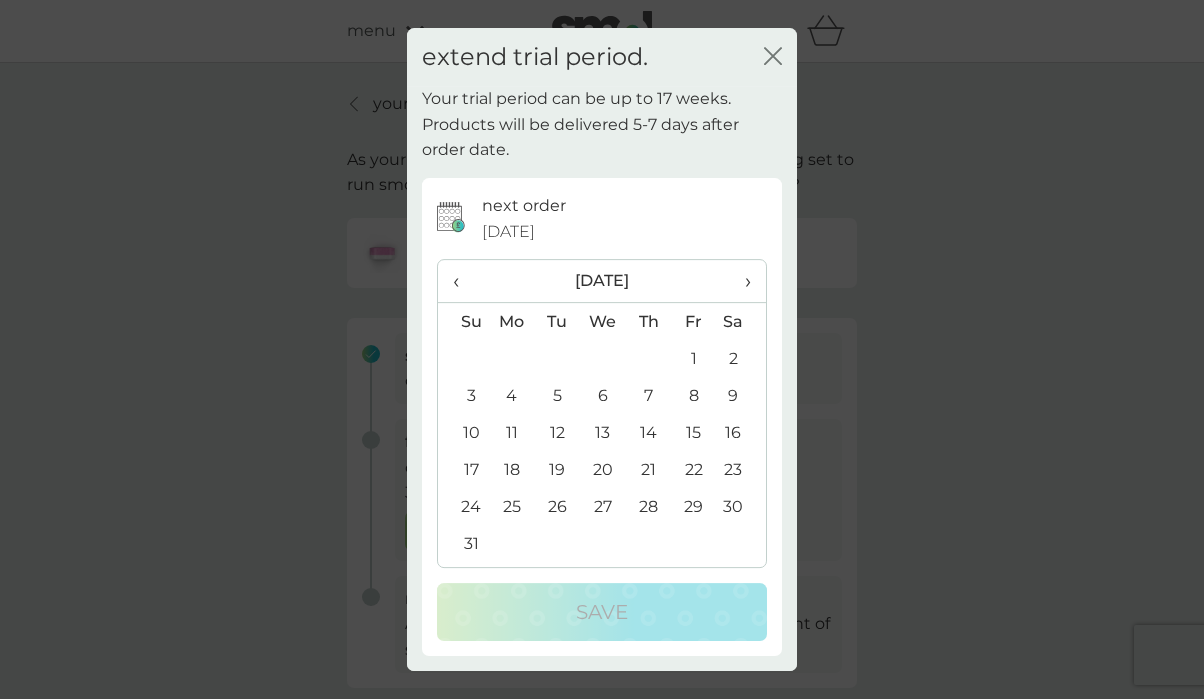 click on "1" at bounding box center (693, 358) 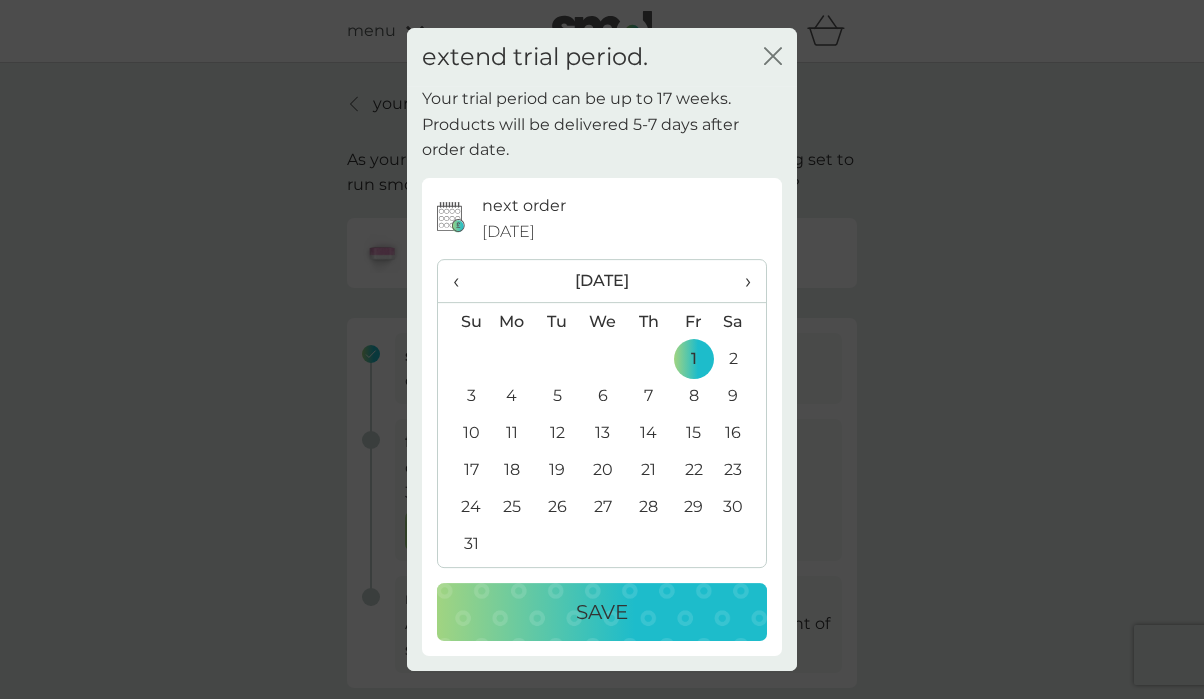 click on "Save" at bounding box center (602, 612) 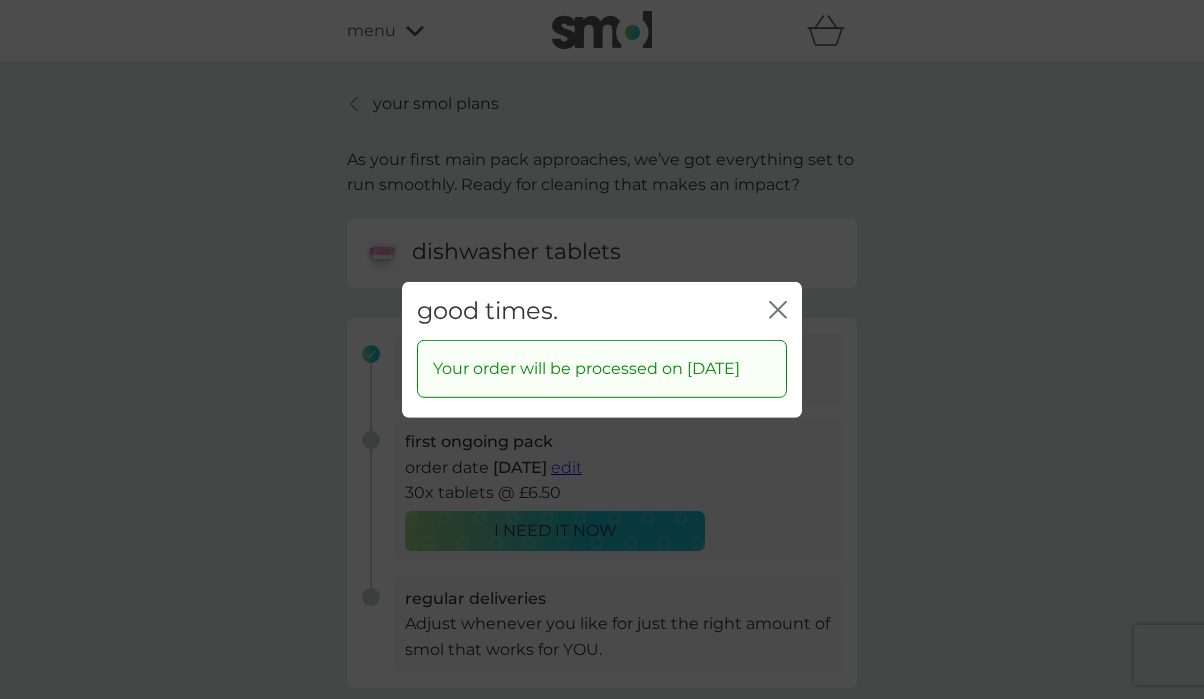 click on "close" 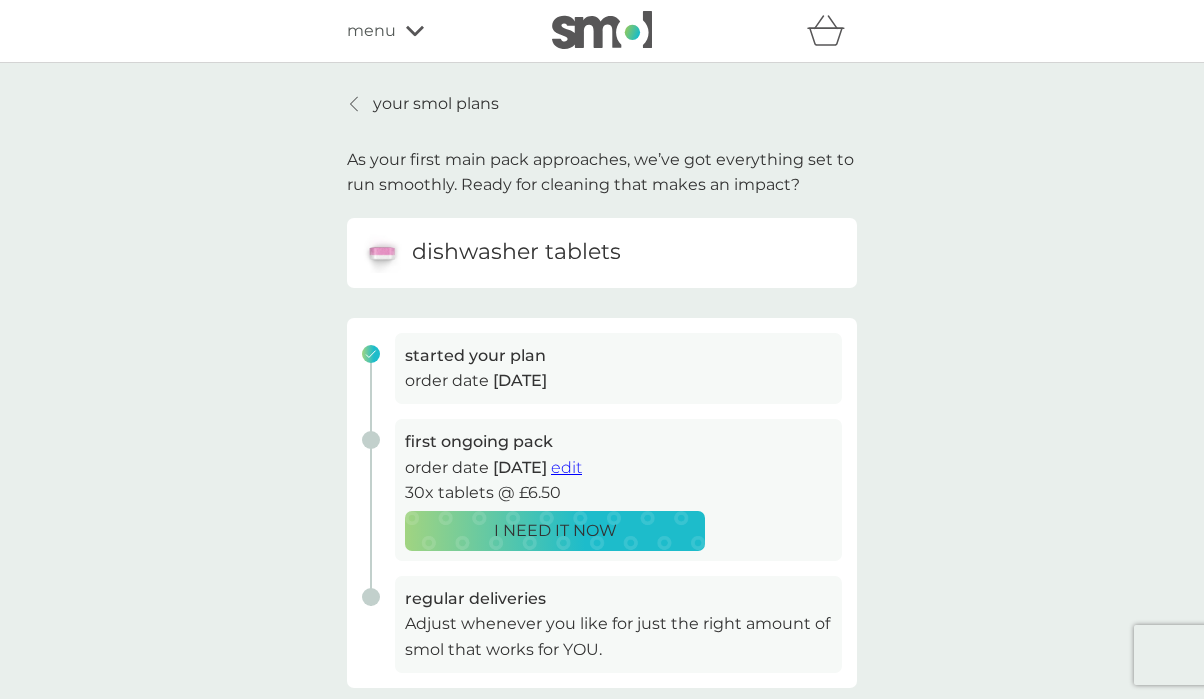 click on "your smol plans" at bounding box center (436, 104) 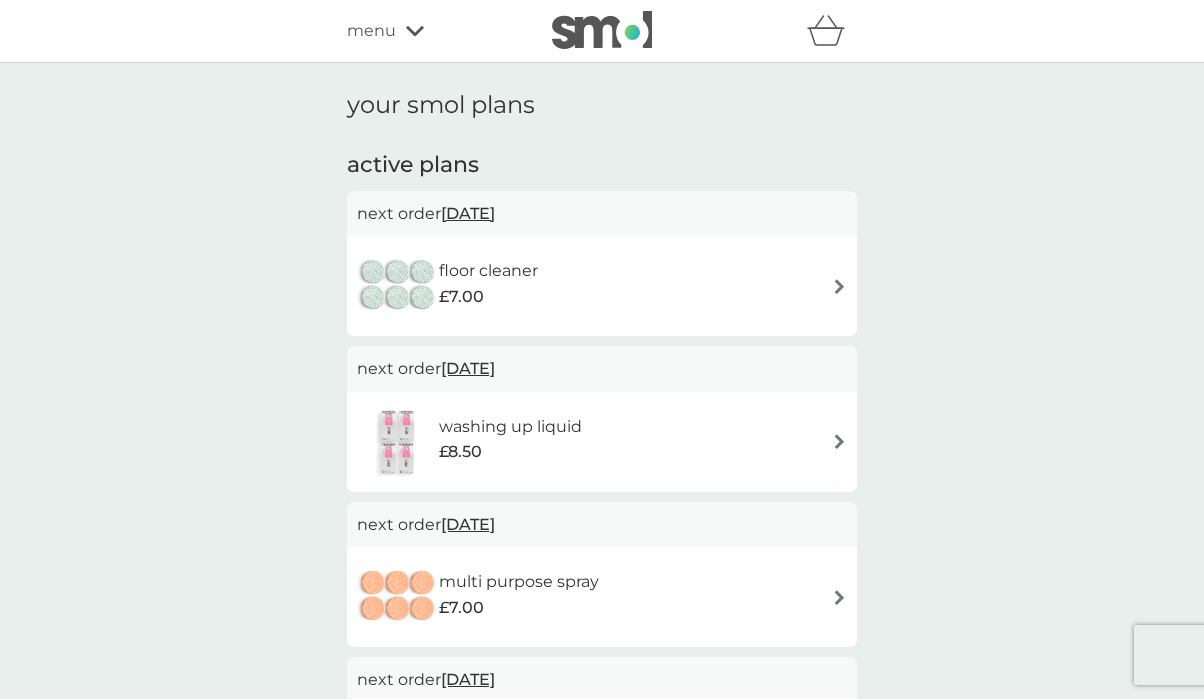 click on "floor cleaner" at bounding box center [488, 271] 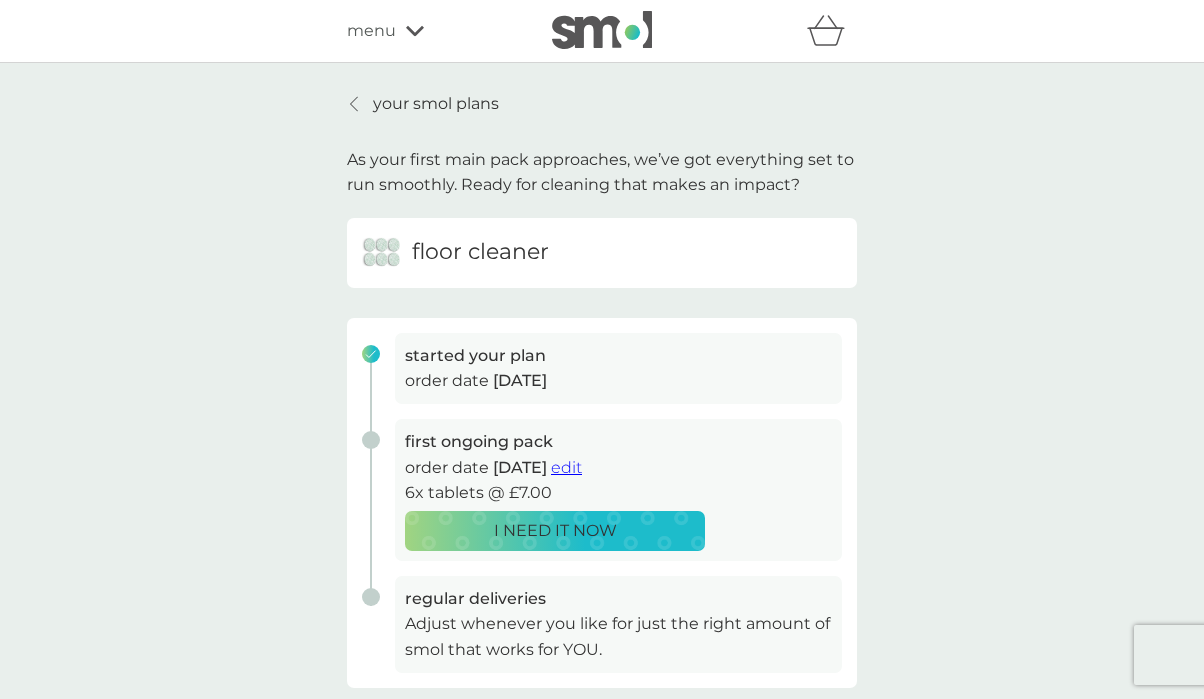 click on "edit" at bounding box center [566, 467] 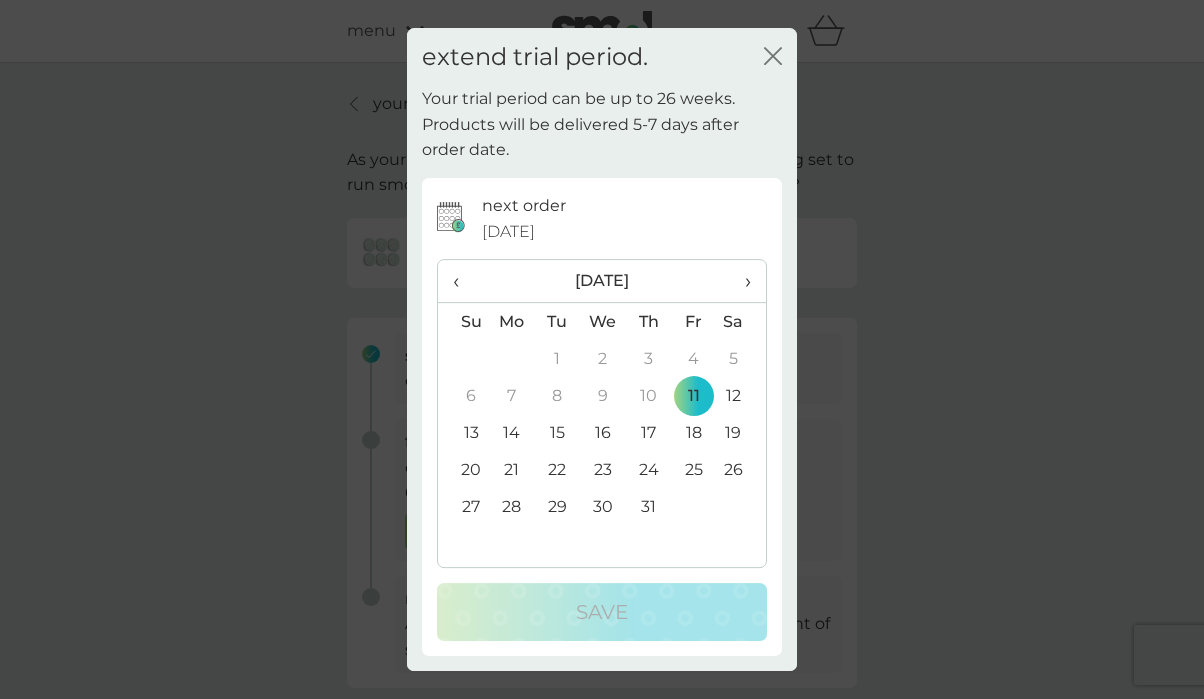 click on "›" at bounding box center [741, 281] 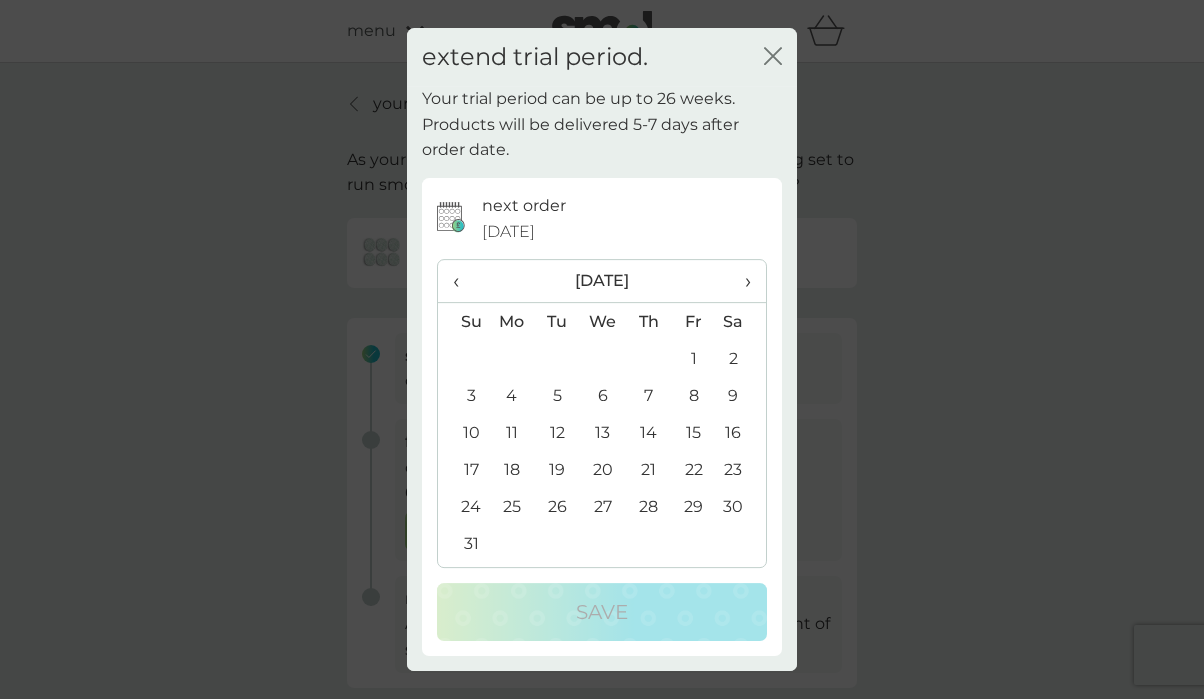 click on "1" at bounding box center (693, 358) 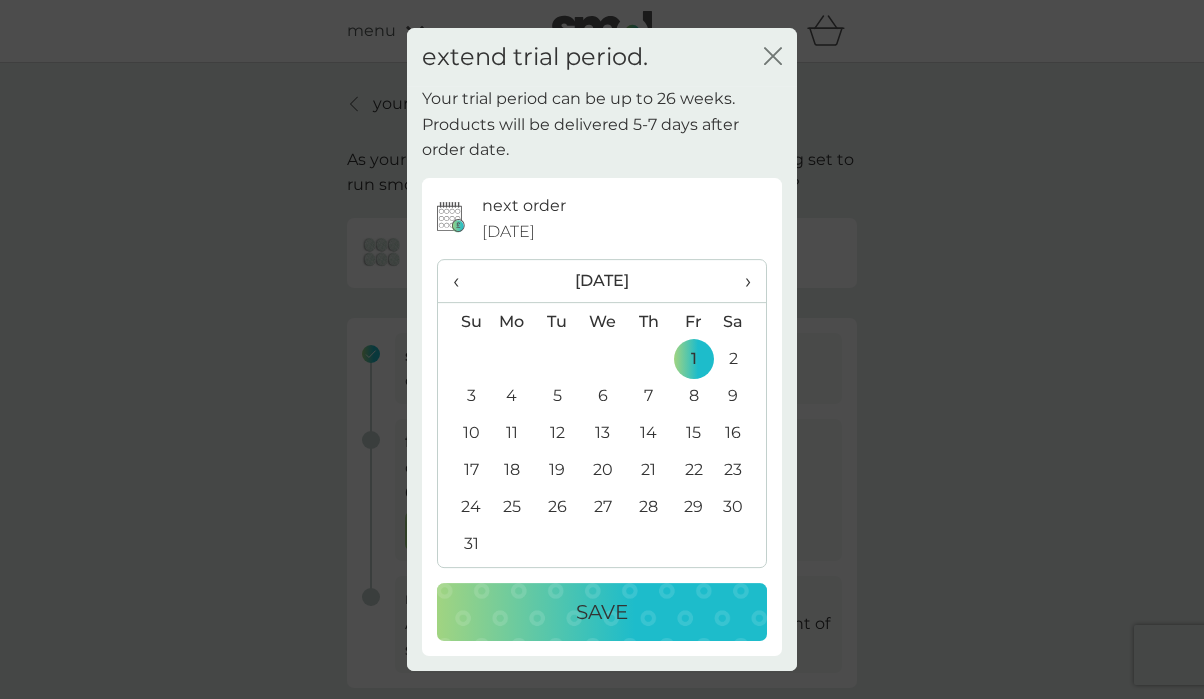 click on "Save" at bounding box center (602, 612) 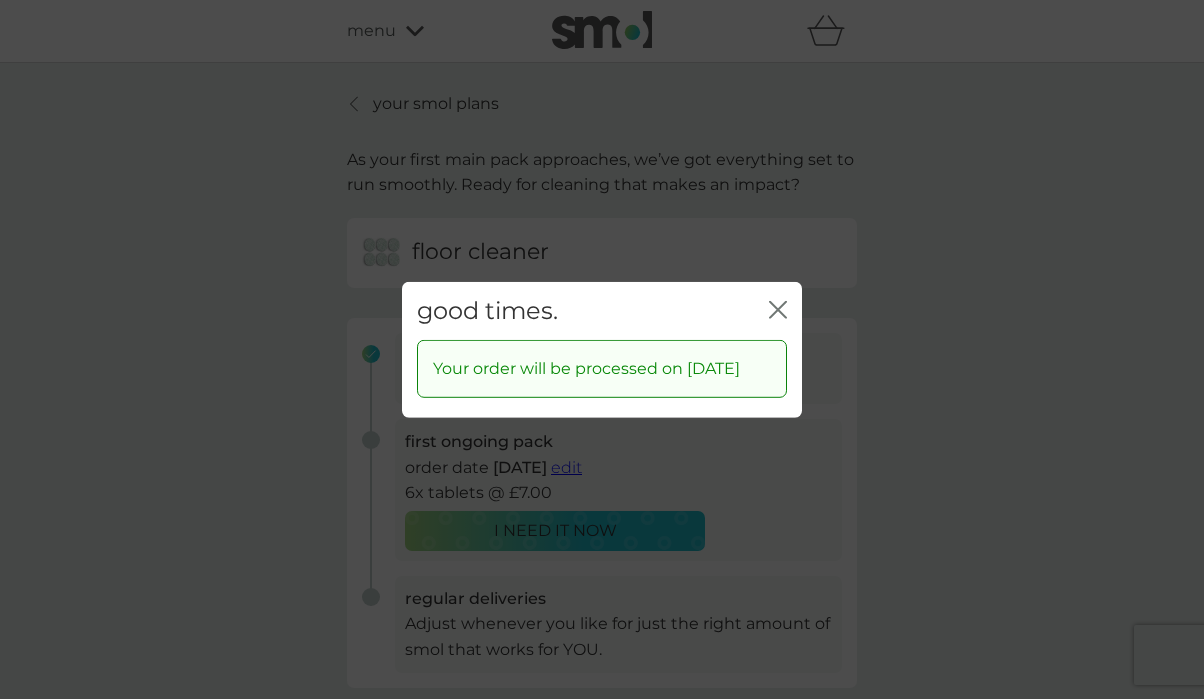 click on "close" 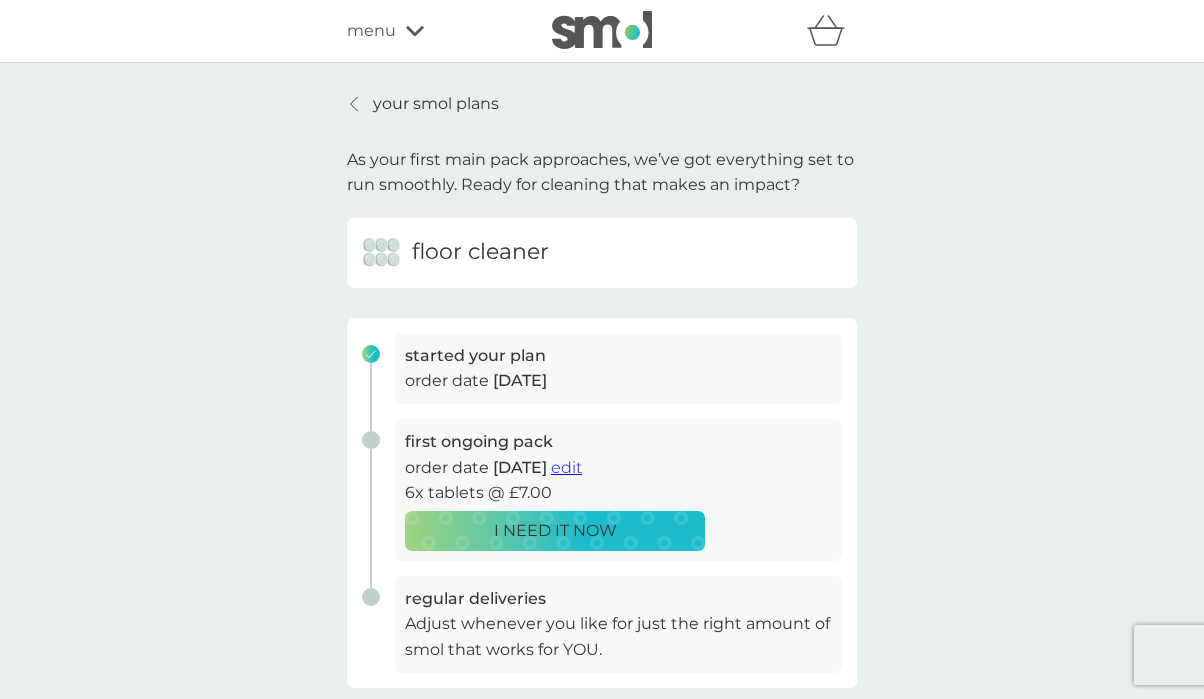 click on "your smol plans" at bounding box center [436, 104] 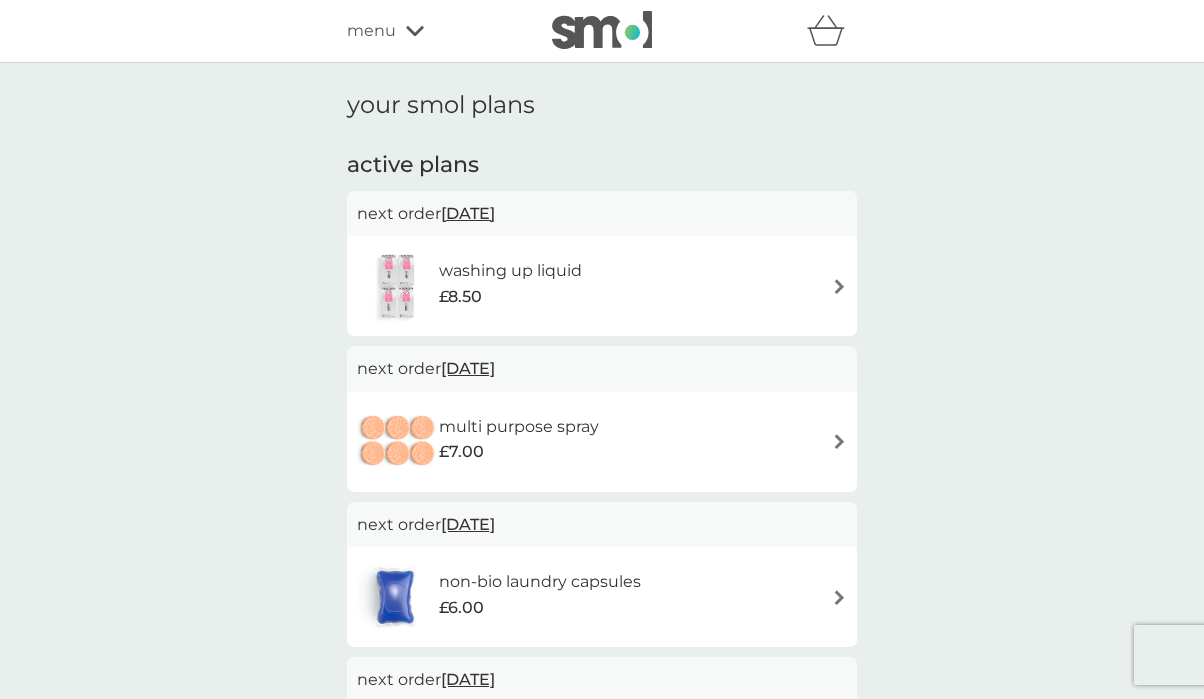 click on "£8.50" at bounding box center (510, 297) 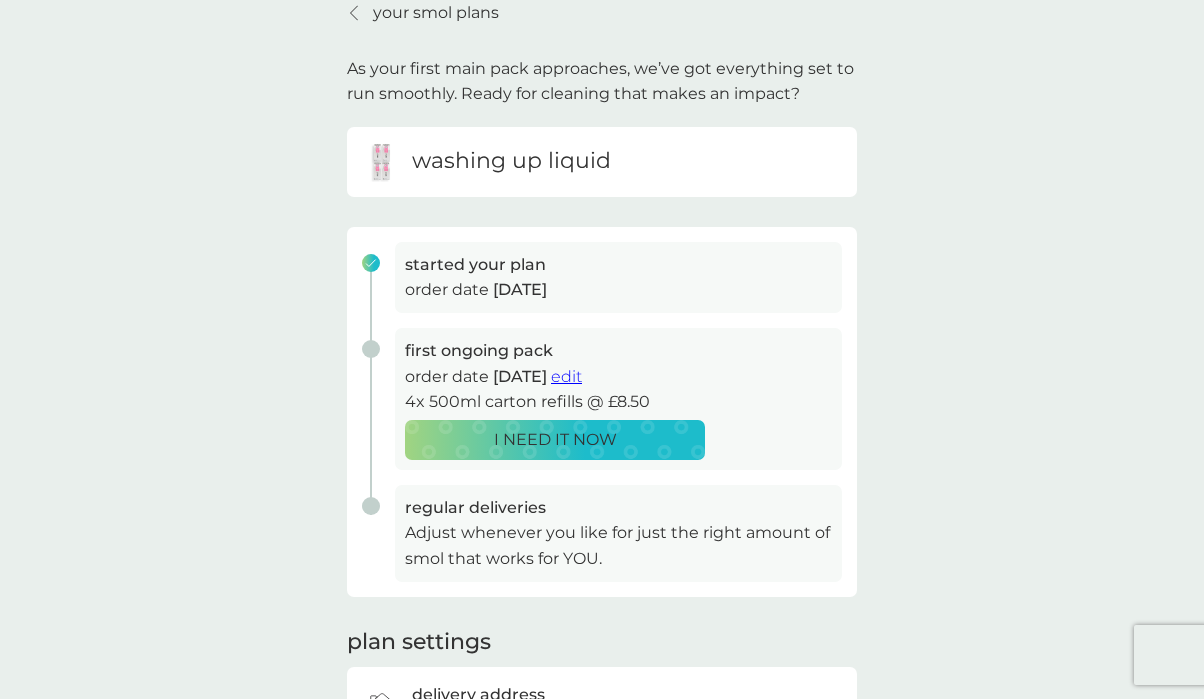 scroll, scrollTop: 113, scrollLeft: 0, axis: vertical 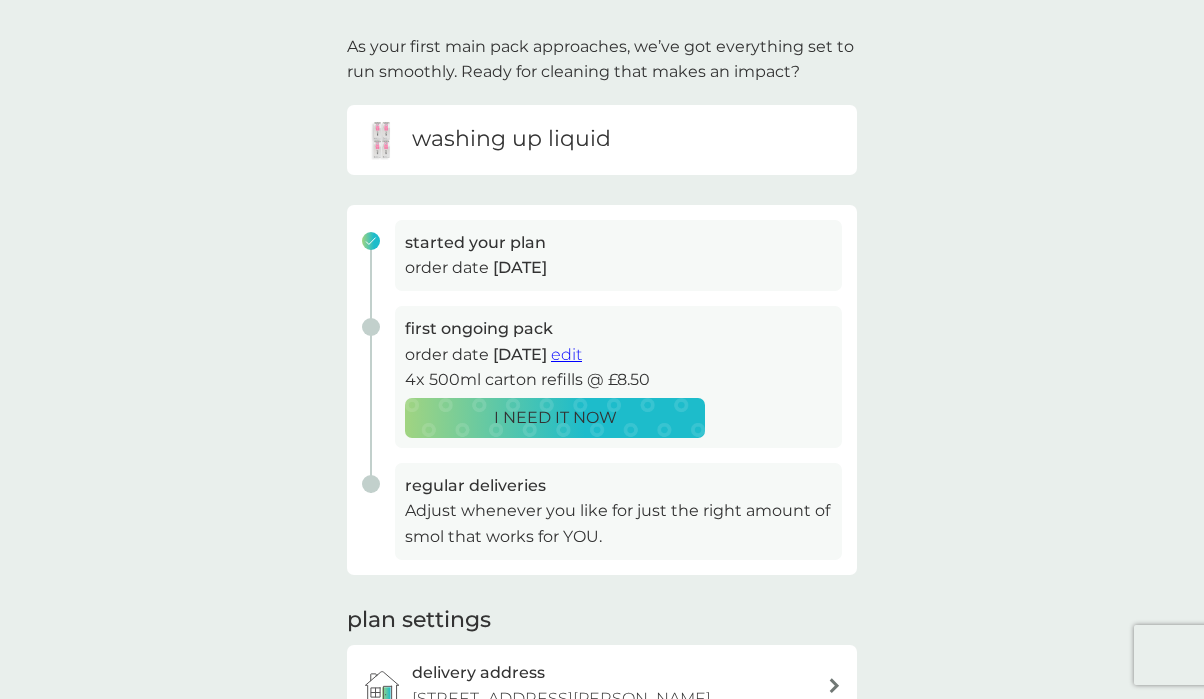click on "edit" at bounding box center (566, 354) 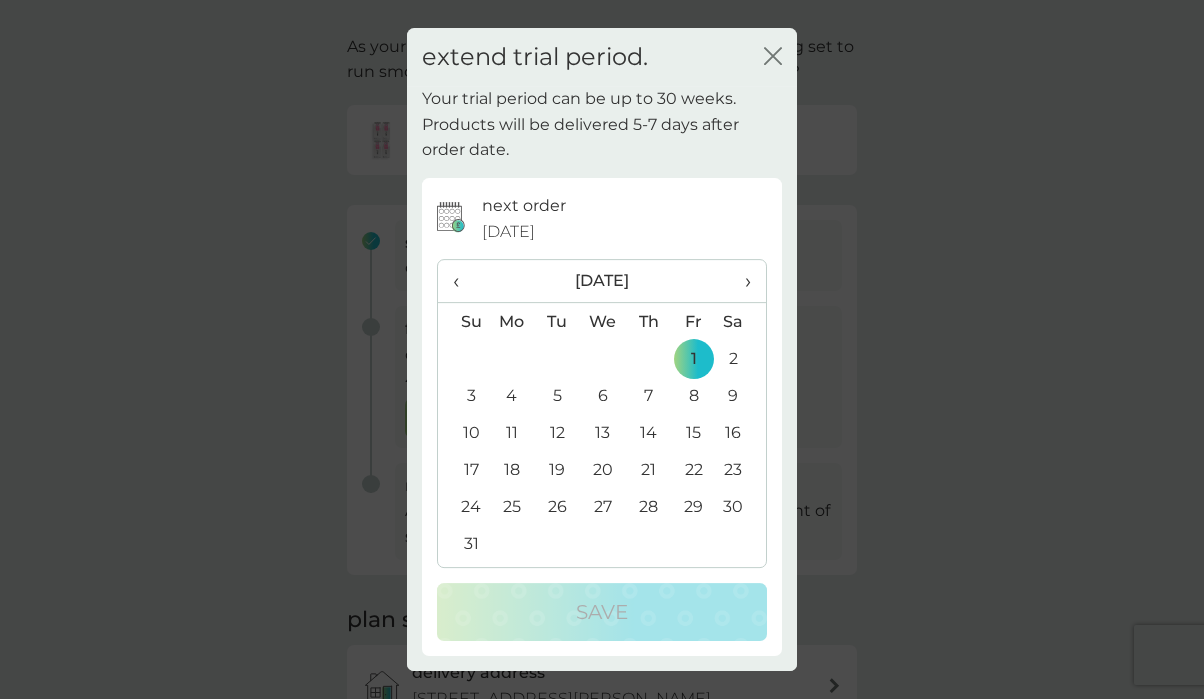 click 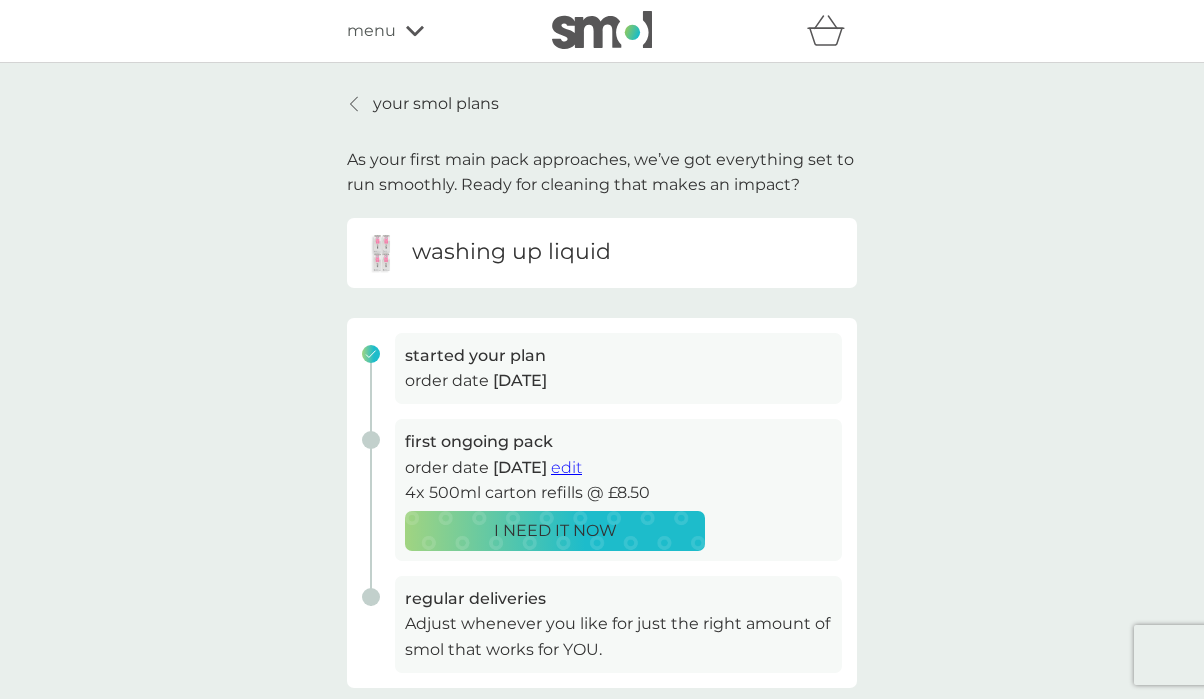 scroll, scrollTop: 0, scrollLeft: 0, axis: both 